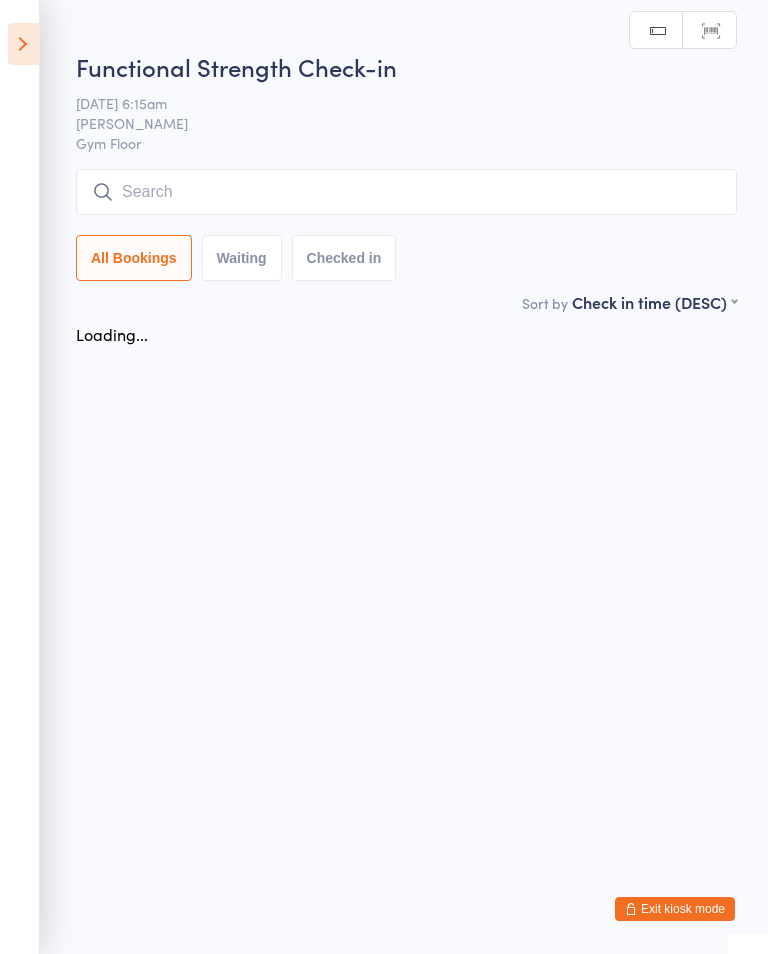 scroll, scrollTop: 0, scrollLeft: 0, axis: both 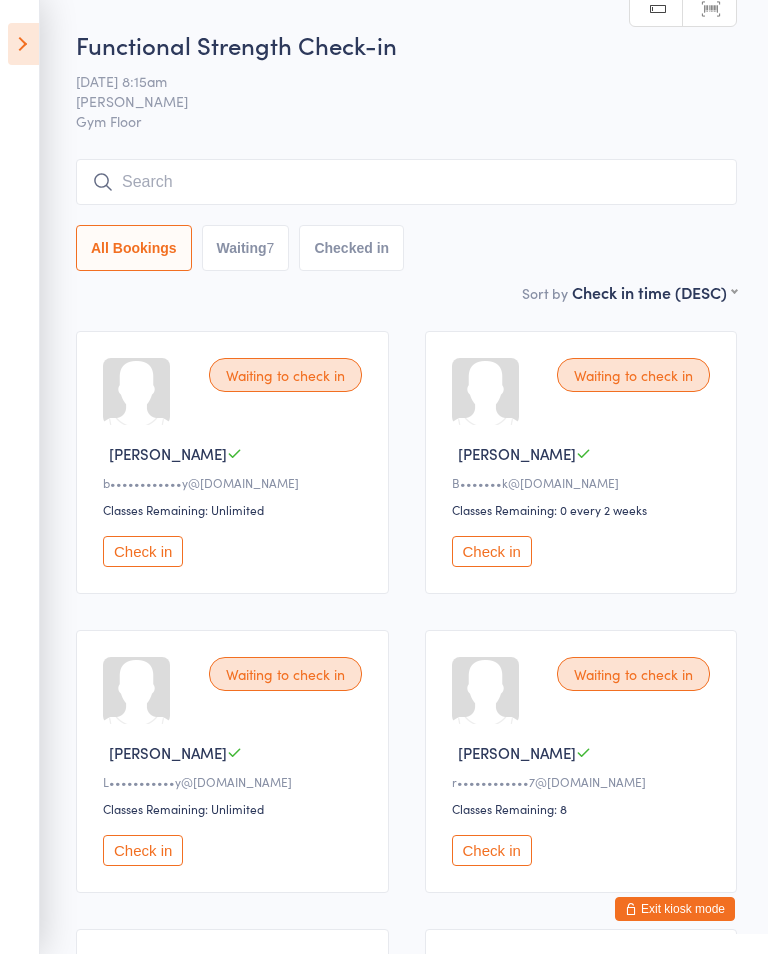 click on "Functional Strength Check-in 14 Jul 8:15am  Wil barker  Gym Floor  Manual search Scanner input All Bookings Waiting  7 Checked in" at bounding box center [406, 154] 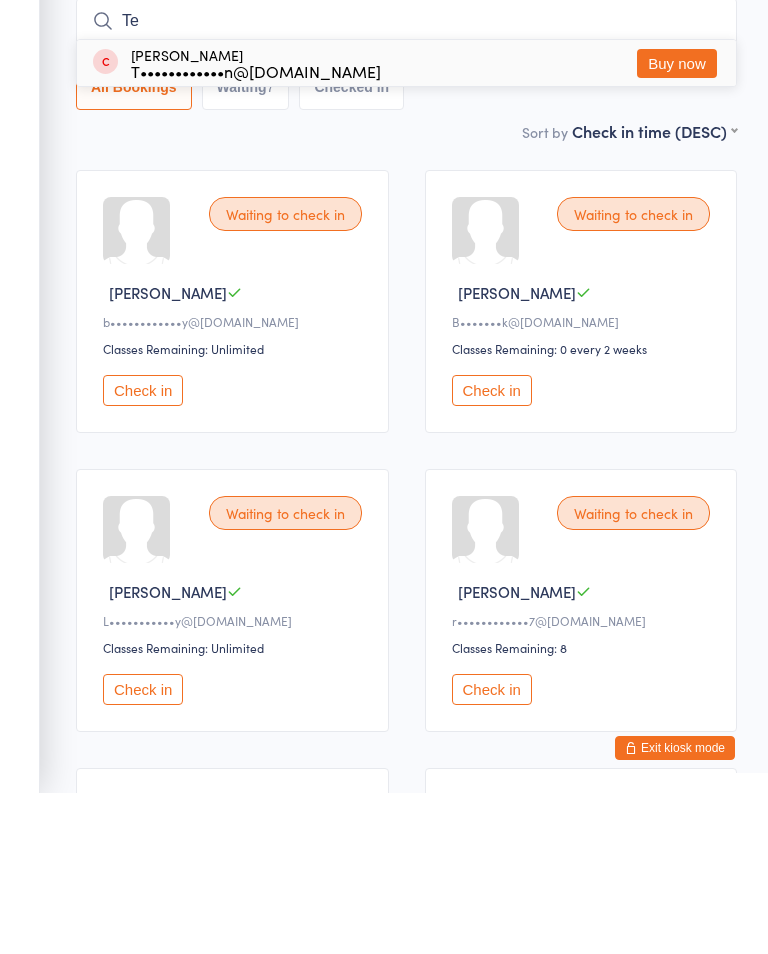 type on "T" 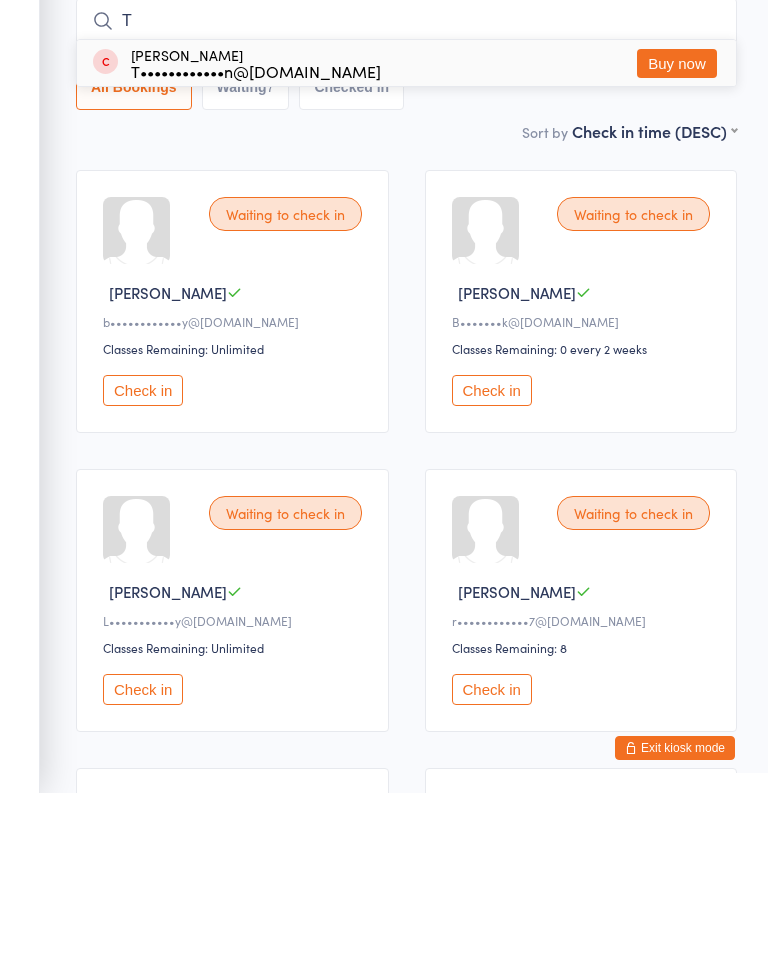 type 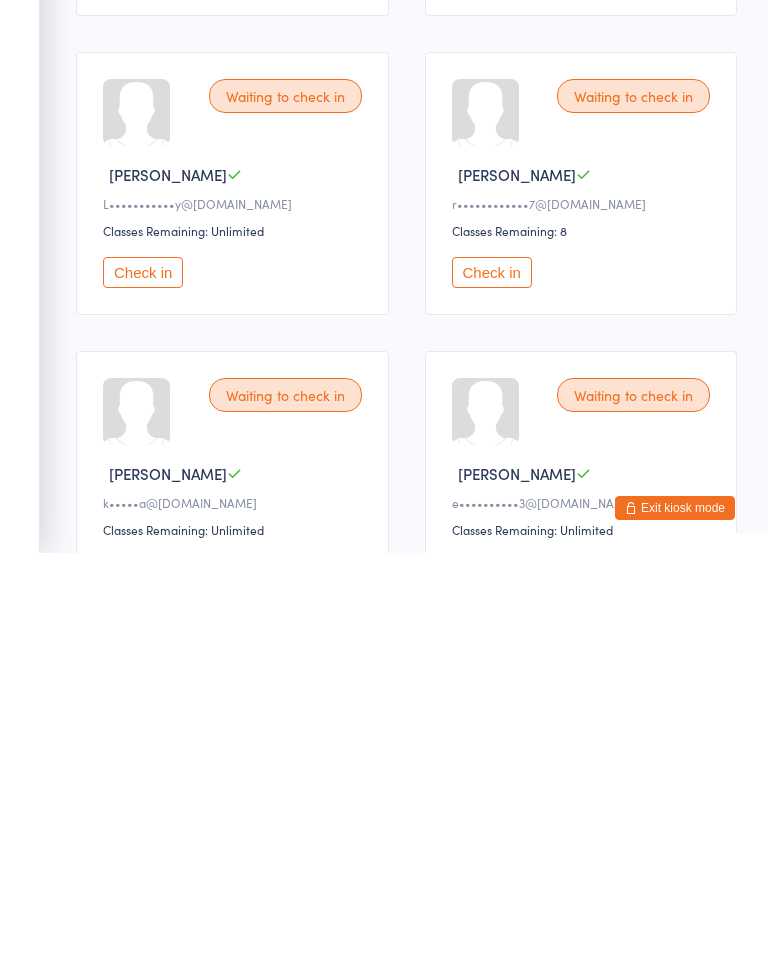 scroll, scrollTop: 112, scrollLeft: 0, axis: vertical 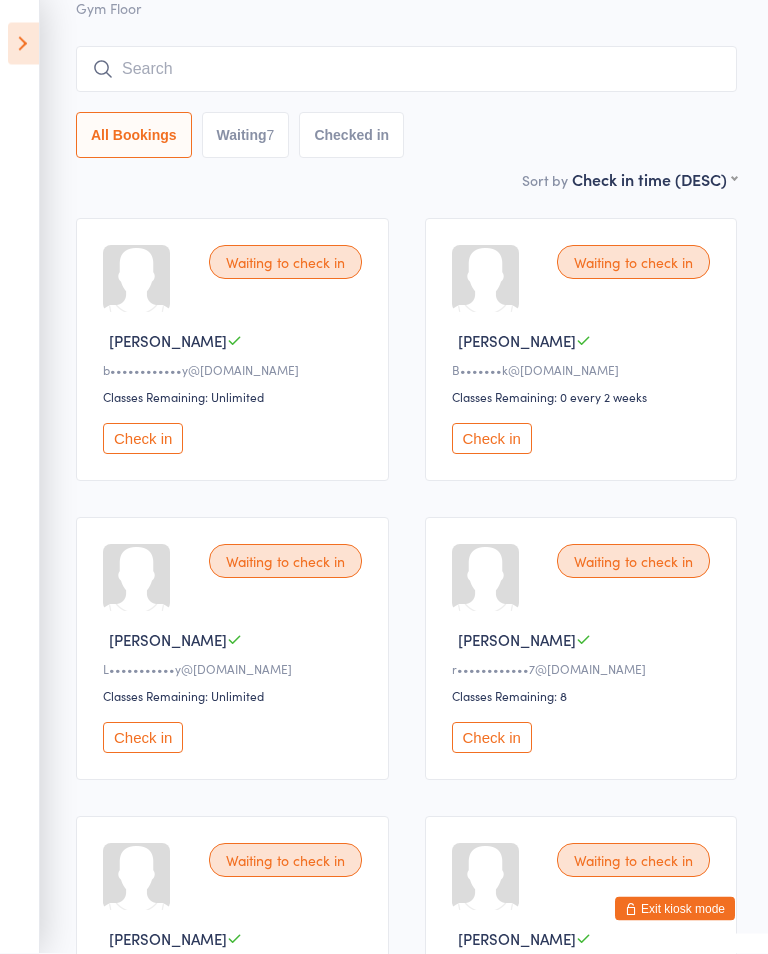 click at bounding box center (23, 44) 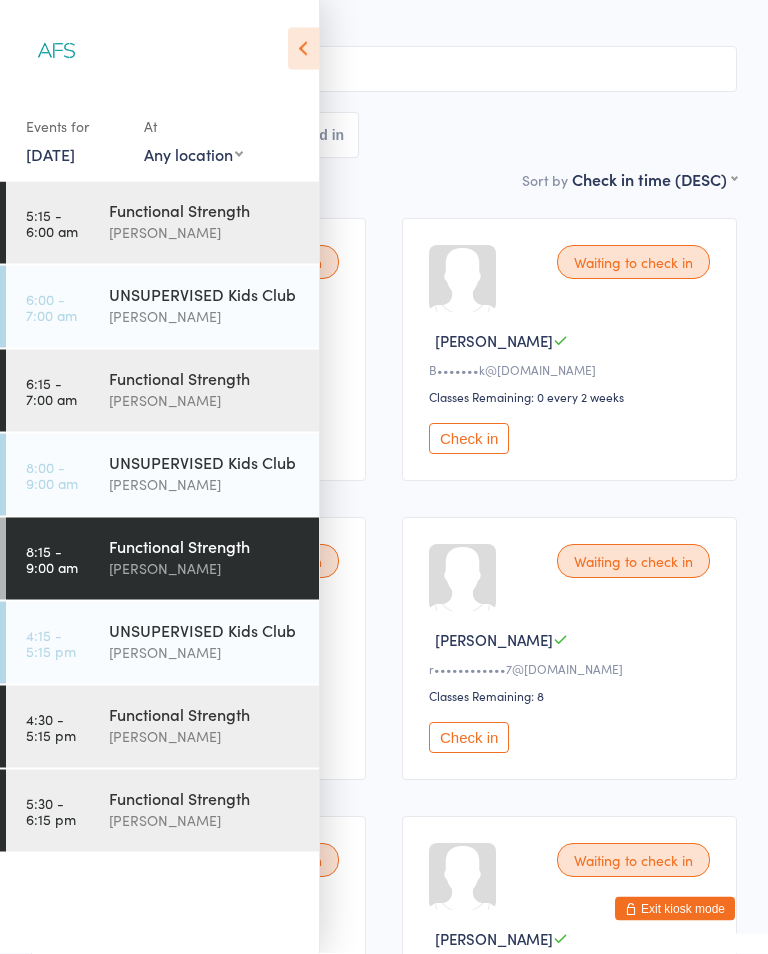 scroll, scrollTop: 113, scrollLeft: 0, axis: vertical 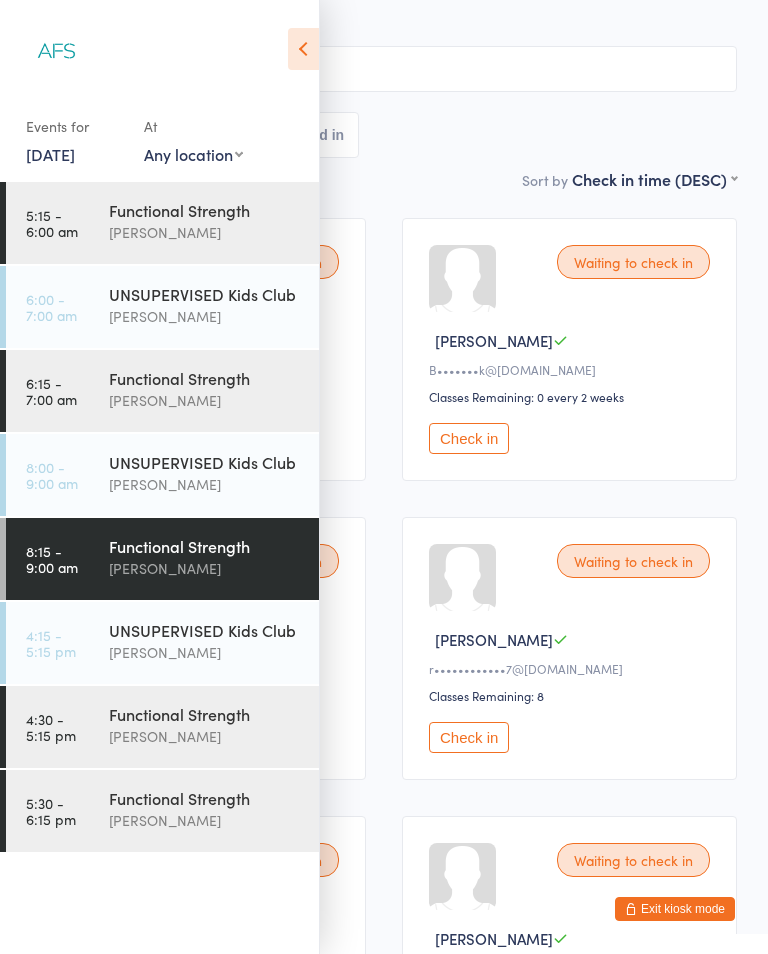 click on "Functional Strength Wil barker" at bounding box center (214, 725) 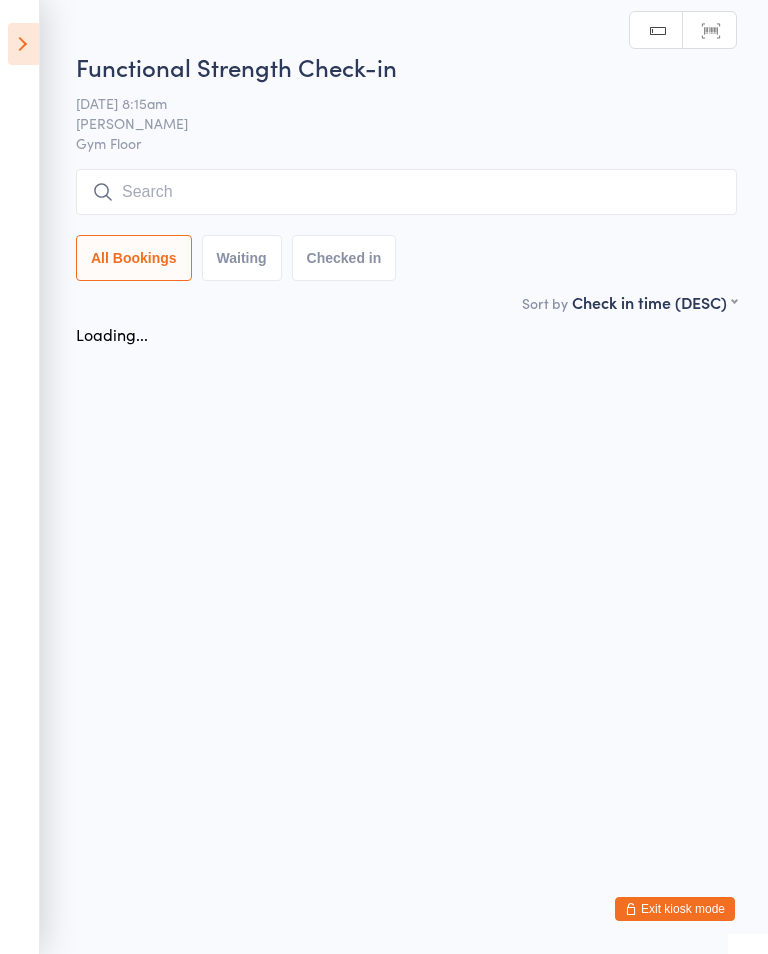scroll, scrollTop: 0, scrollLeft: 0, axis: both 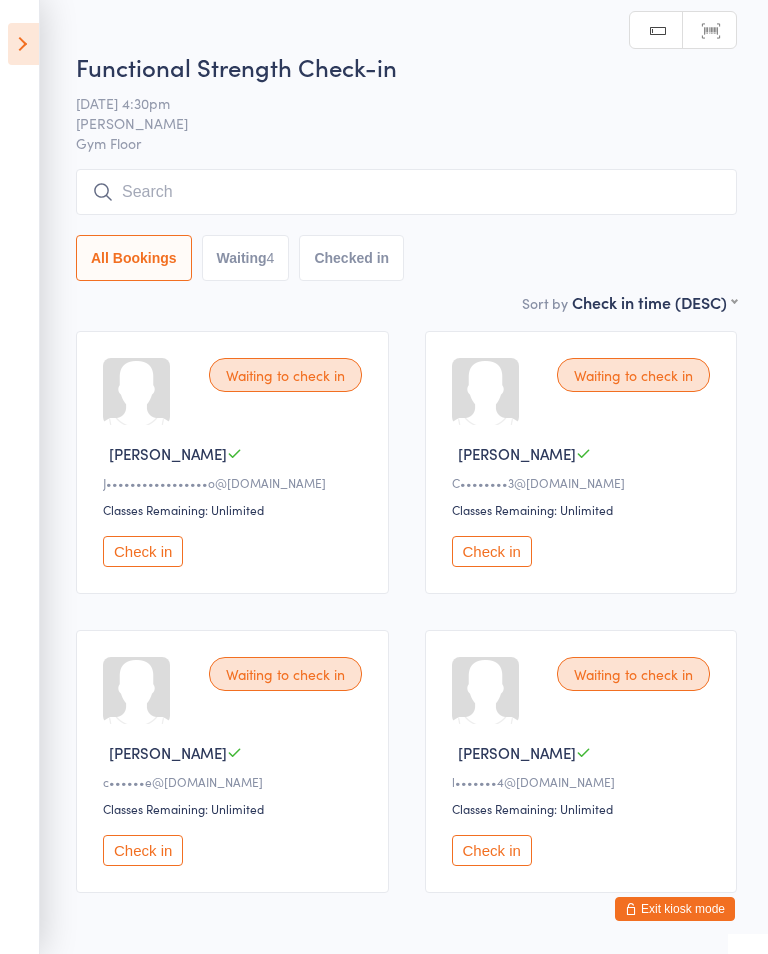 click on "Events for 14 Jul, 2025 14 Jul, 2025
July 2025
Sun Mon Tue Wed Thu Fri Sat
27
29
30
01
02
03
04
05
28
06
07
08
09
10
11
12
29
13
14
15
16
17
18
19
30
20
21
22
23
24
25
26
31
27
28
29
30
31
01
02" at bounding box center (20, 477) 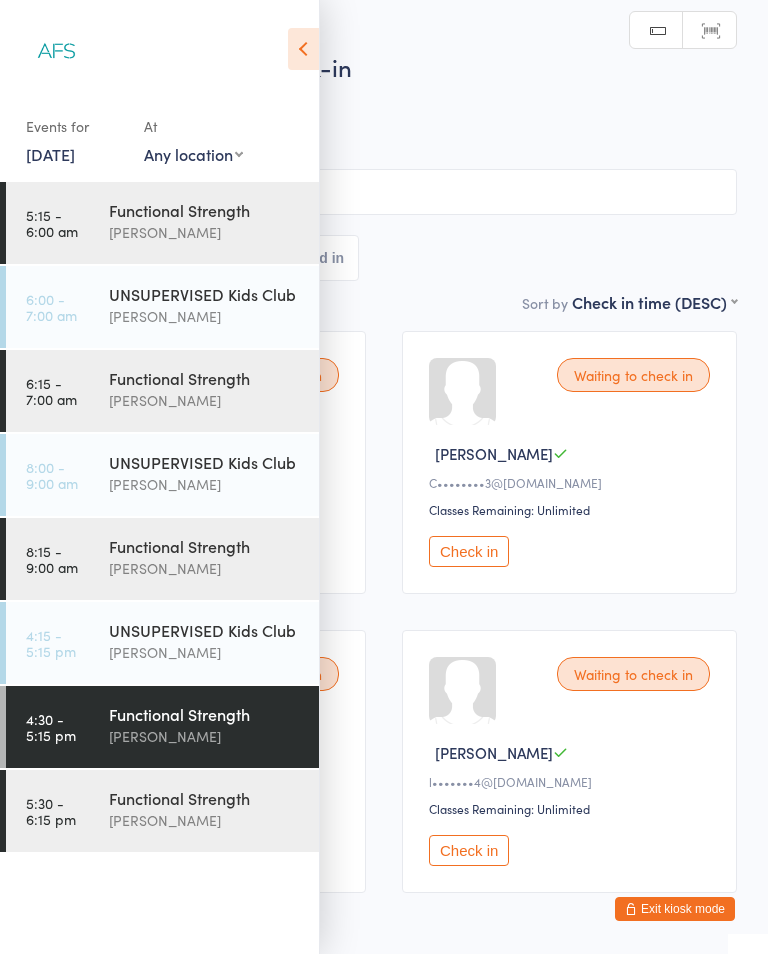 click on "Functional Strength" at bounding box center [205, 546] 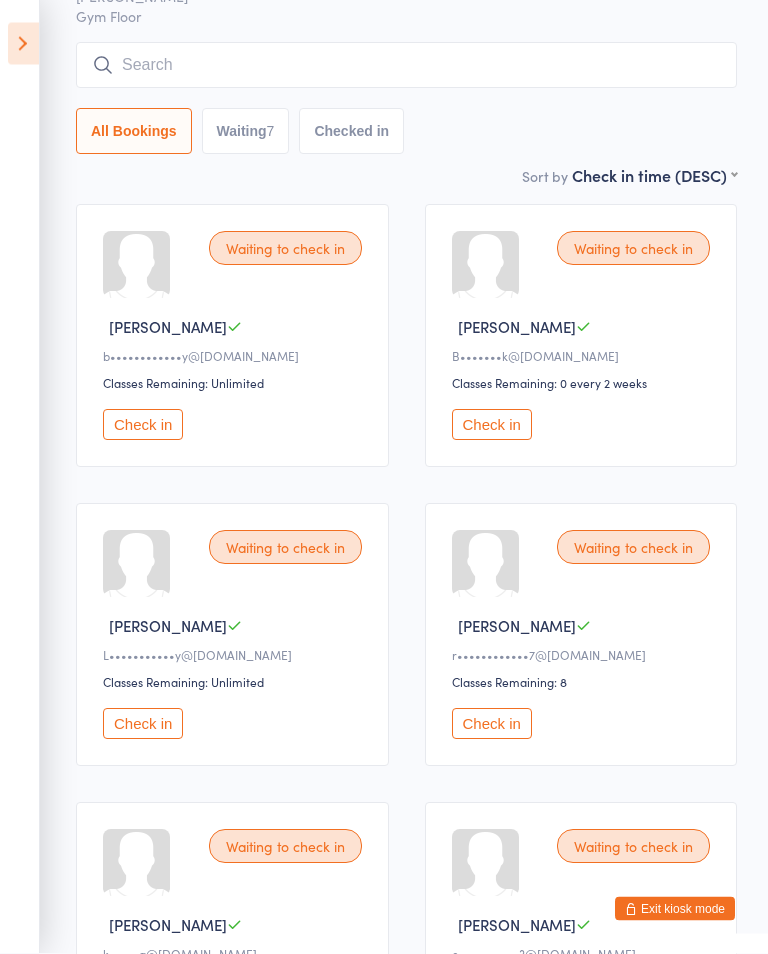 scroll, scrollTop: 127, scrollLeft: 0, axis: vertical 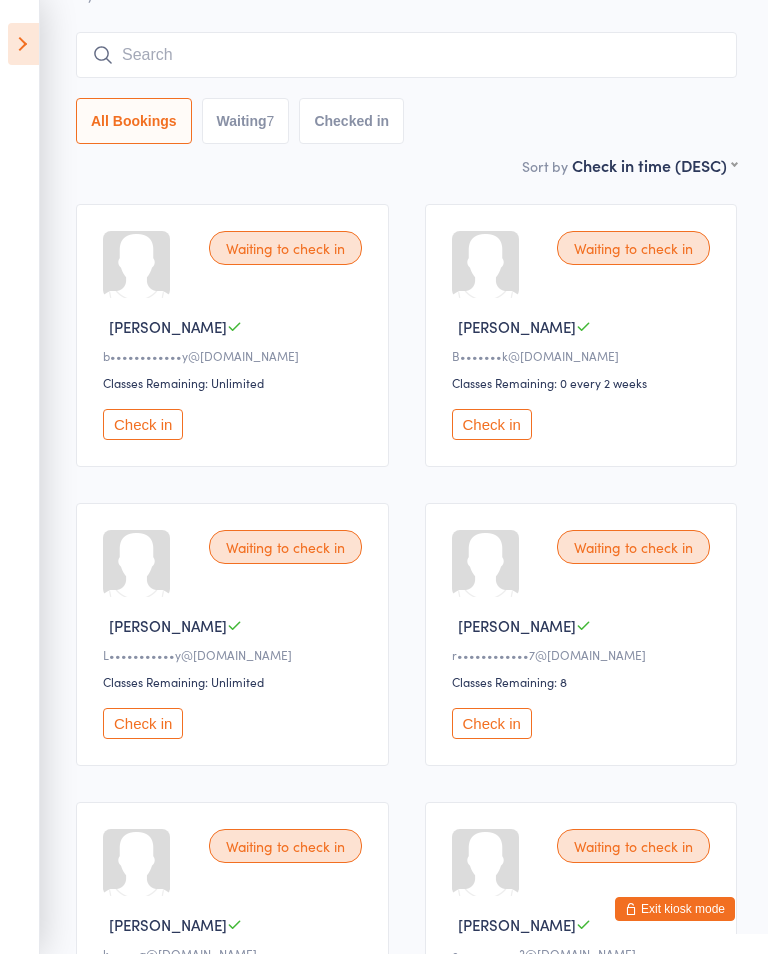 click at bounding box center (23, 44) 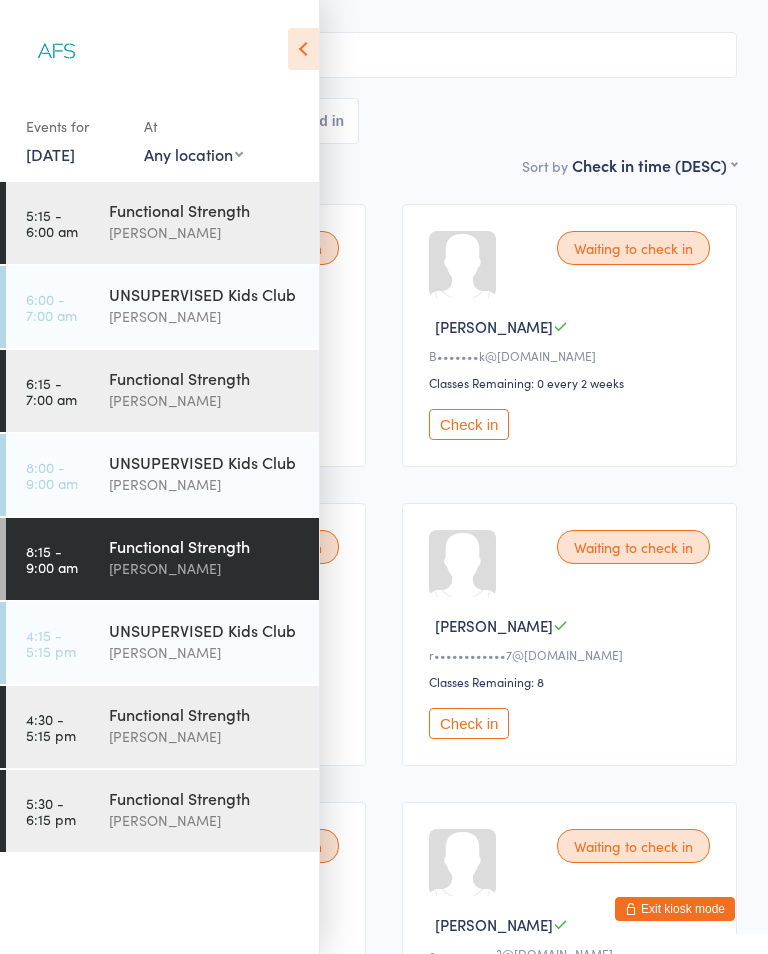 click on "Functional Strength" at bounding box center (205, 546) 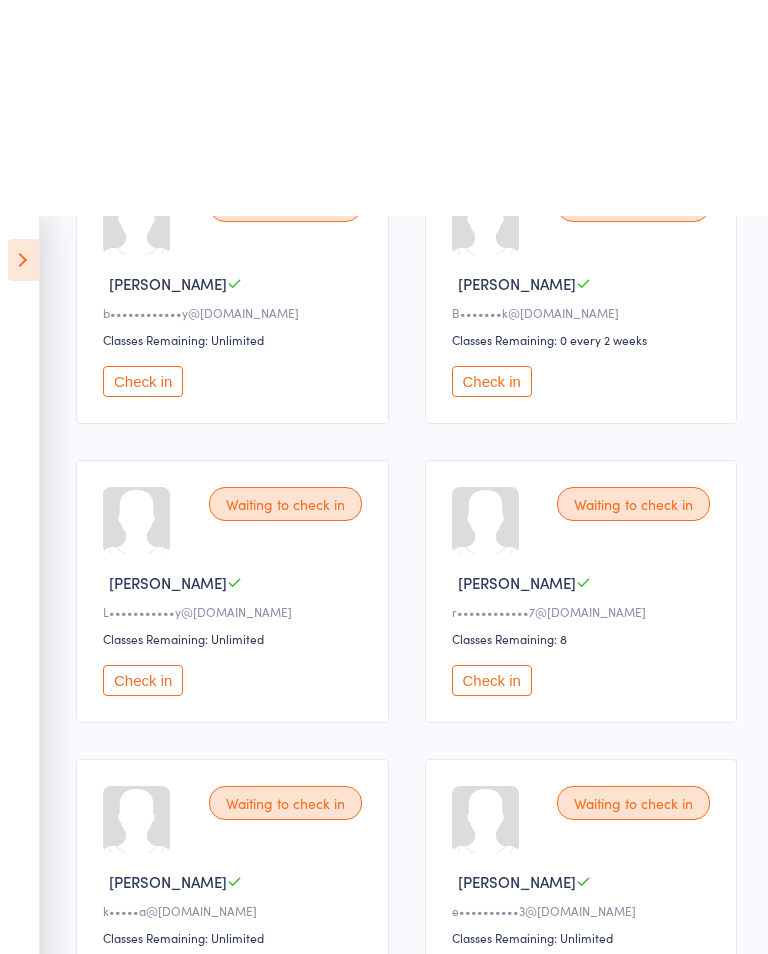scroll, scrollTop: 0, scrollLeft: 0, axis: both 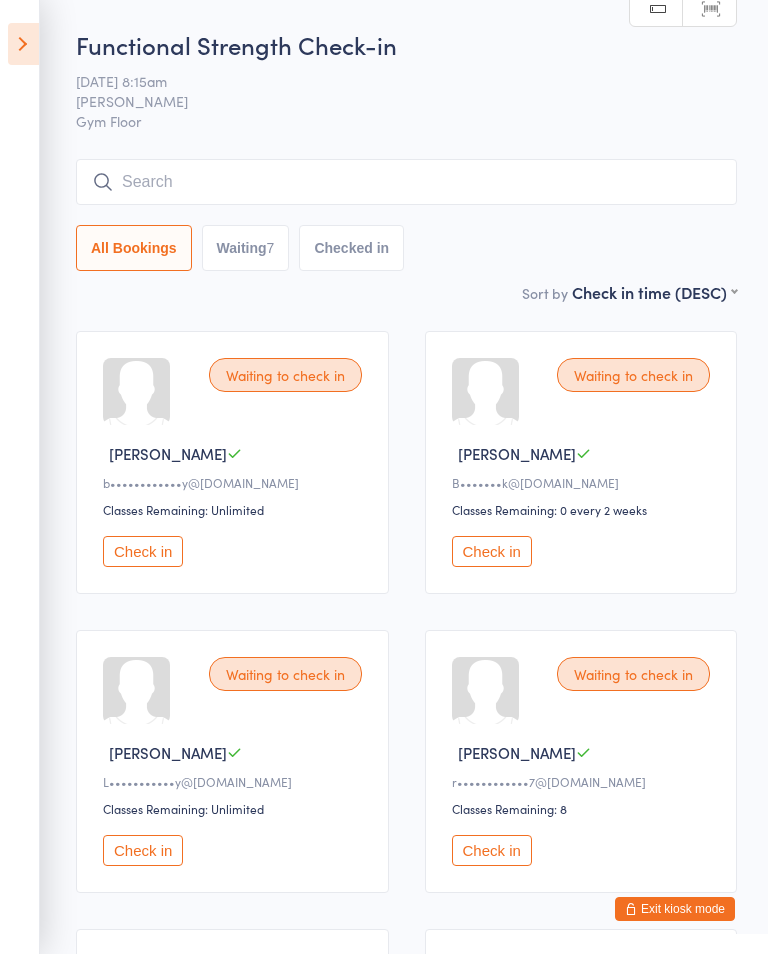 click at bounding box center (406, 182) 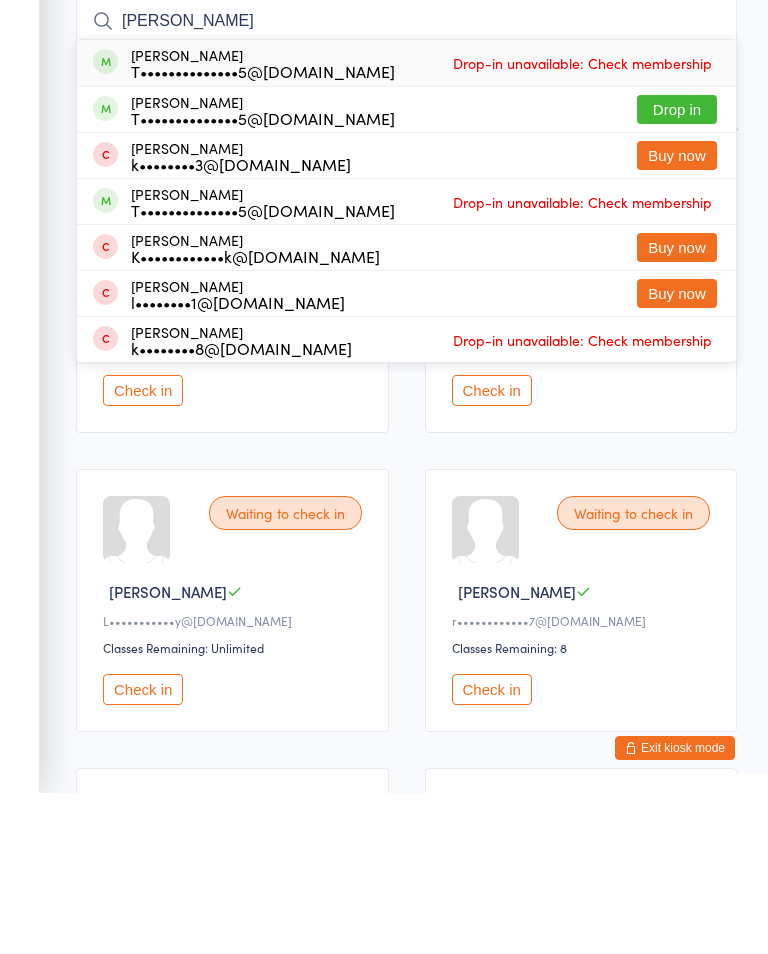 type on "Kimp" 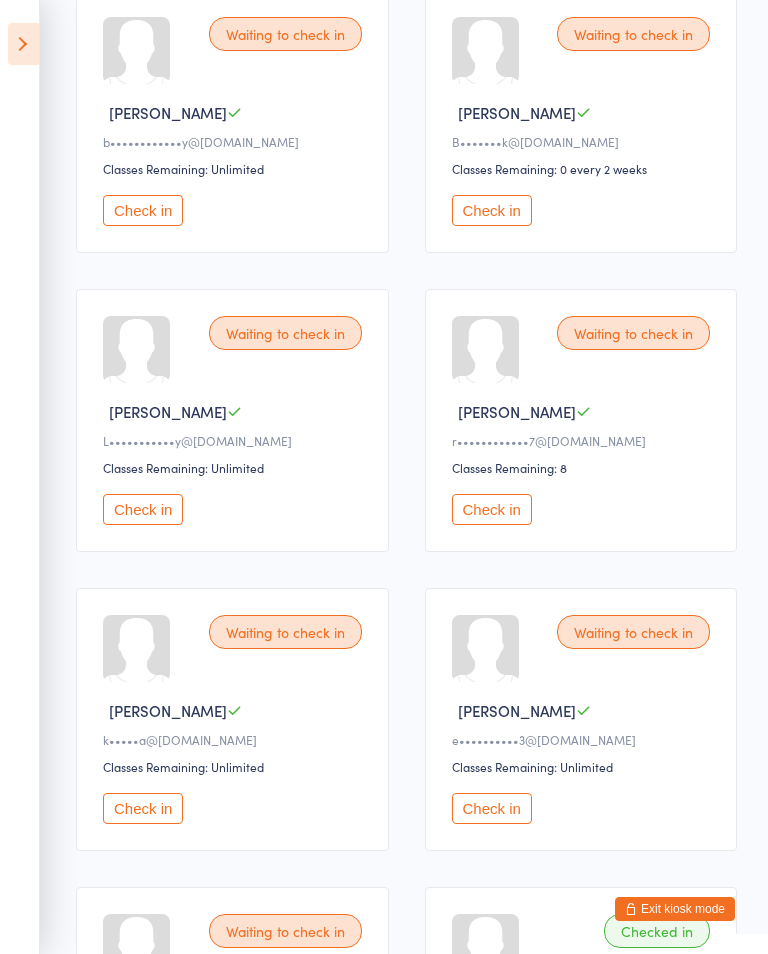 scroll, scrollTop: 347, scrollLeft: 0, axis: vertical 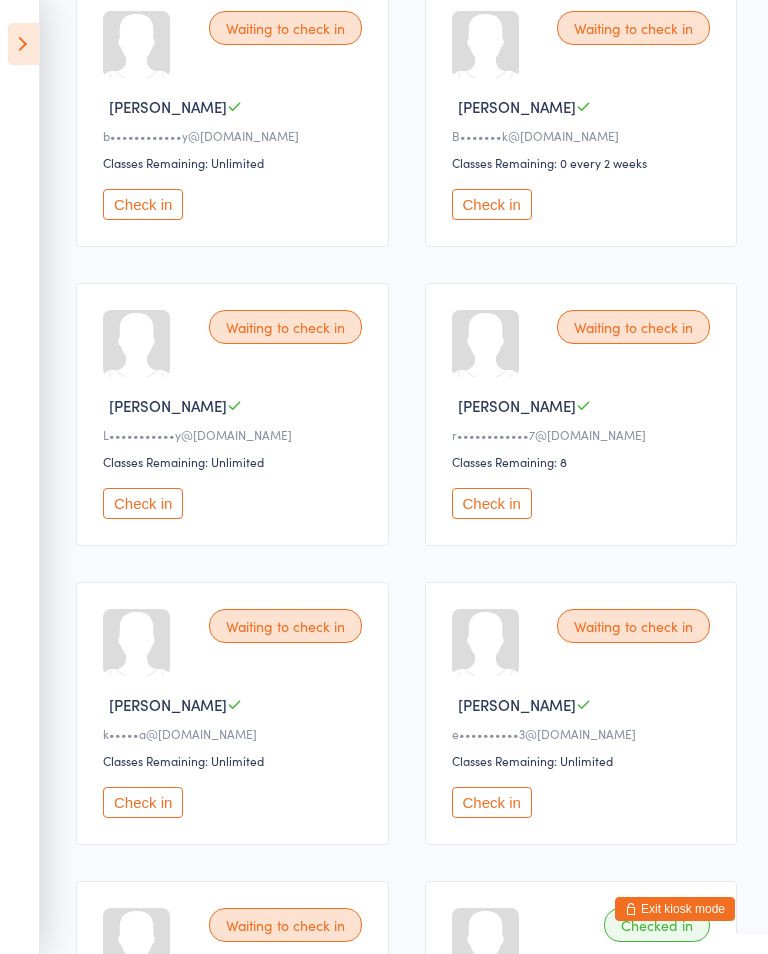 click on "Exit kiosk mode" at bounding box center [675, 909] 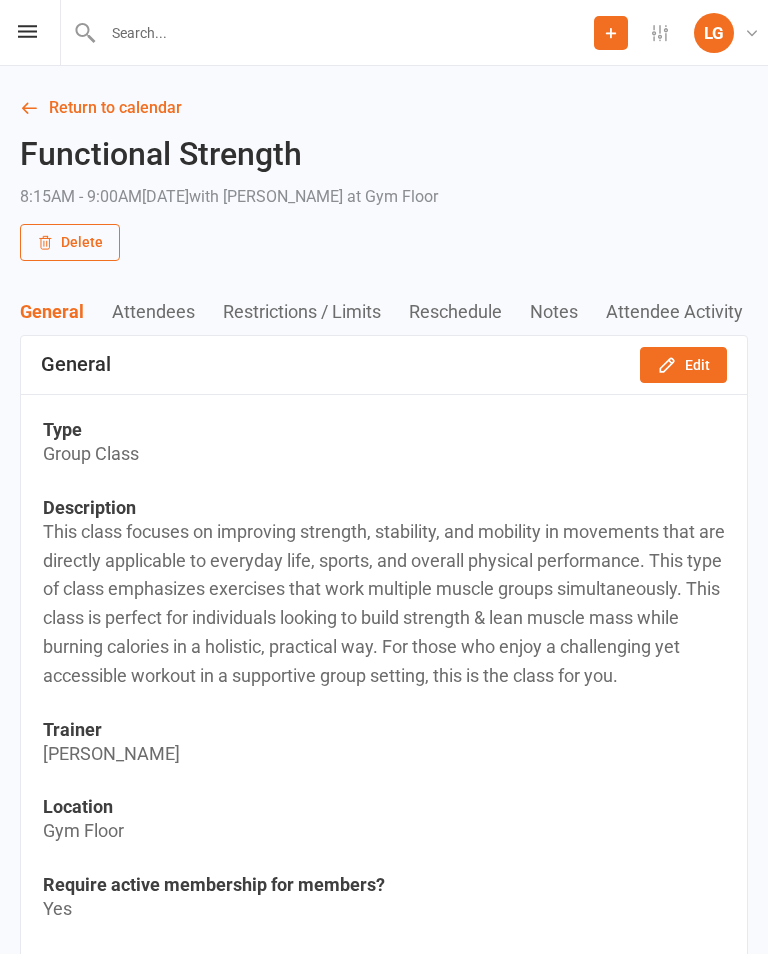 scroll, scrollTop: 0, scrollLeft: 0, axis: both 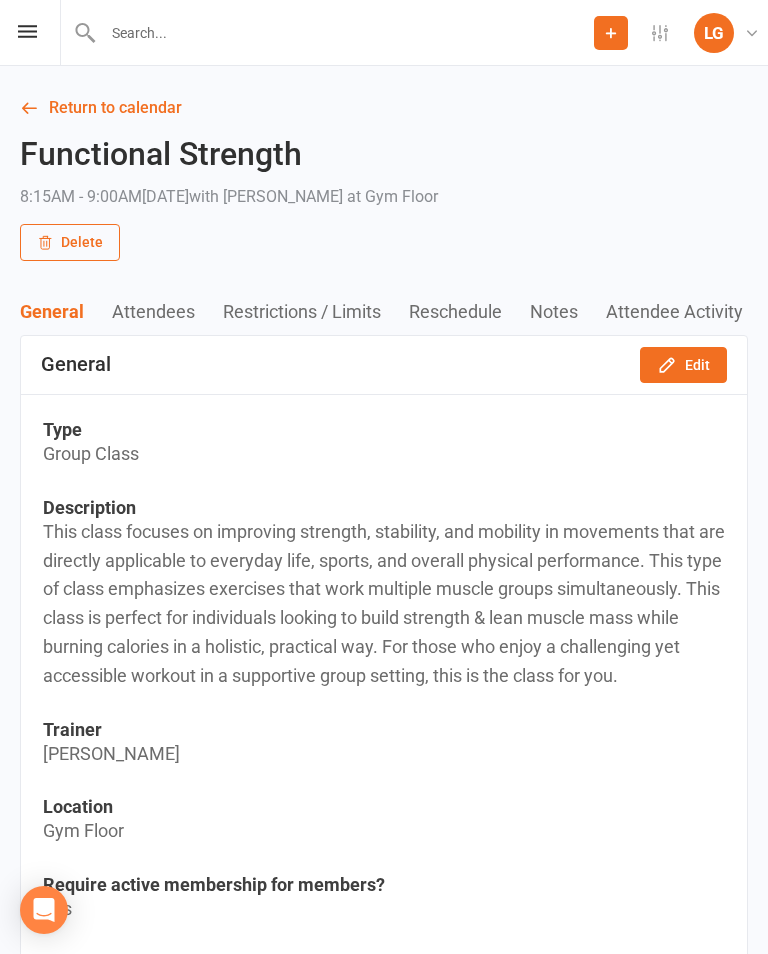 click on "Prospect
Member
Non-attending contact
Class / event
Appointment
Task
Membership plan
Bulk message
Add
Settings Membership Plans Event Templates Appointment Types Mobile App  Website Image Library Customize Contacts Bulk Imports Access Control Users Account Profile Clubworx API LG Lisa Gibson Align Fitness Studio My profile My subscription Help Terms & conditions  Privacy policy  Sign out" at bounding box center [384, 33] 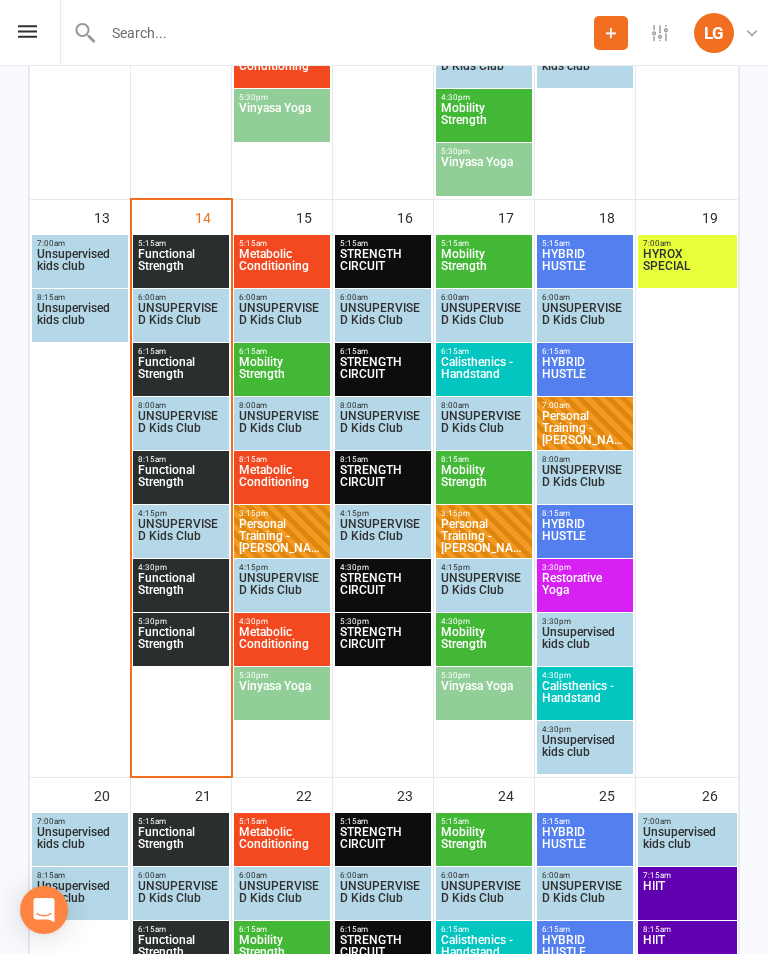 scroll, scrollTop: 1498, scrollLeft: 0, axis: vertical 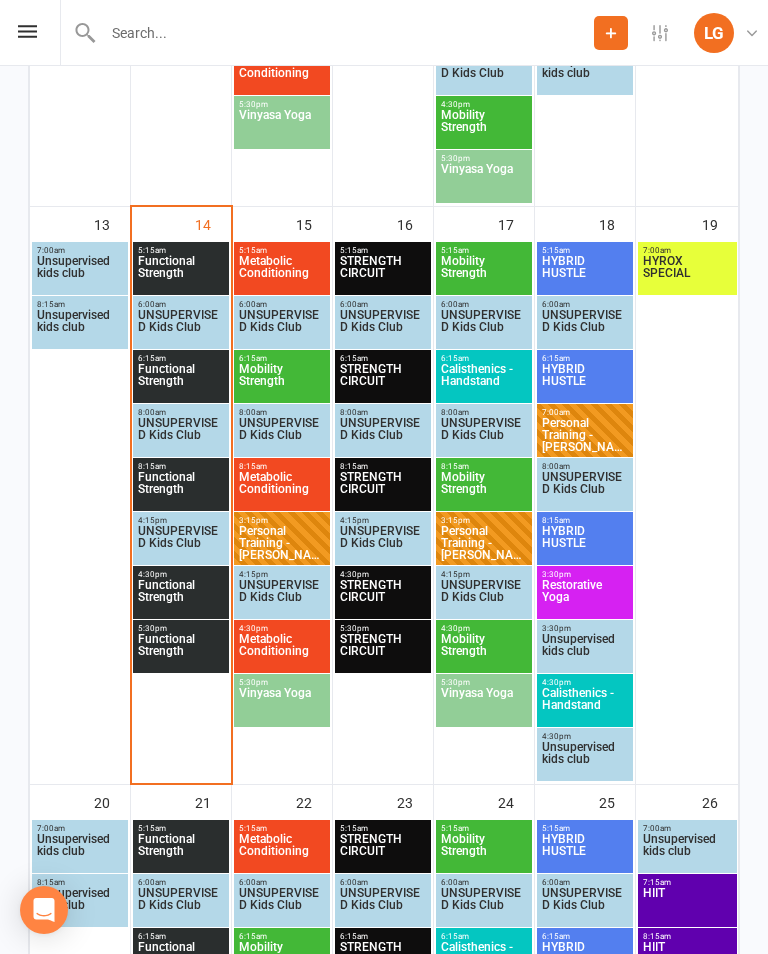 click on "Functional Strength" at bounding box center [181, 489] 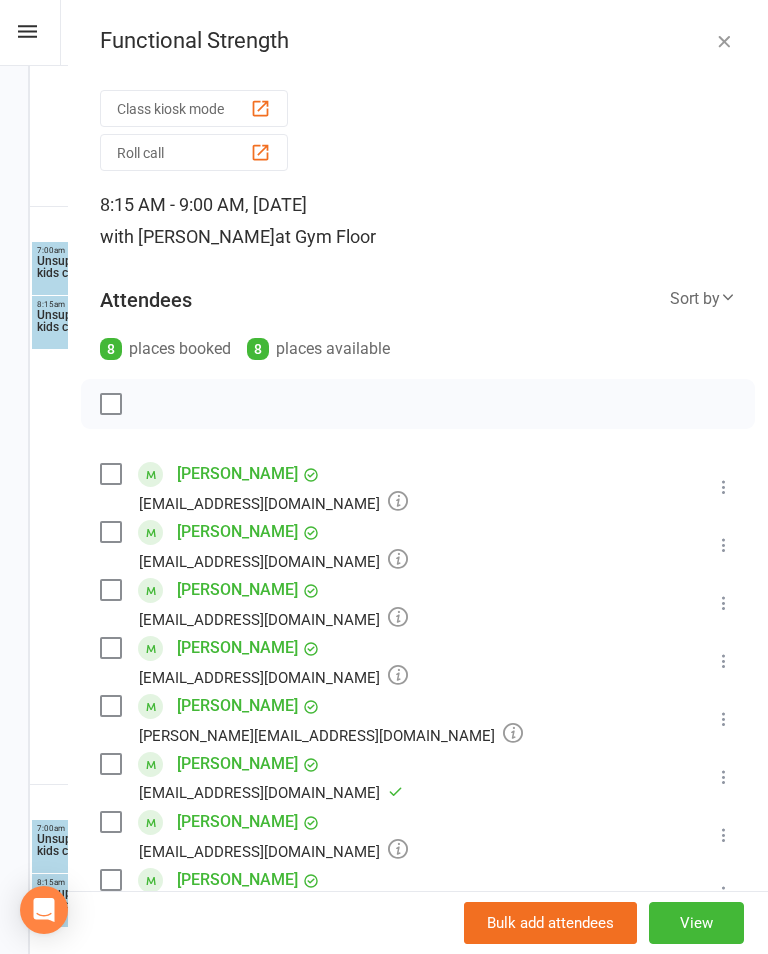 click on "Class kiosk mode" at bounding box center (194, 108) 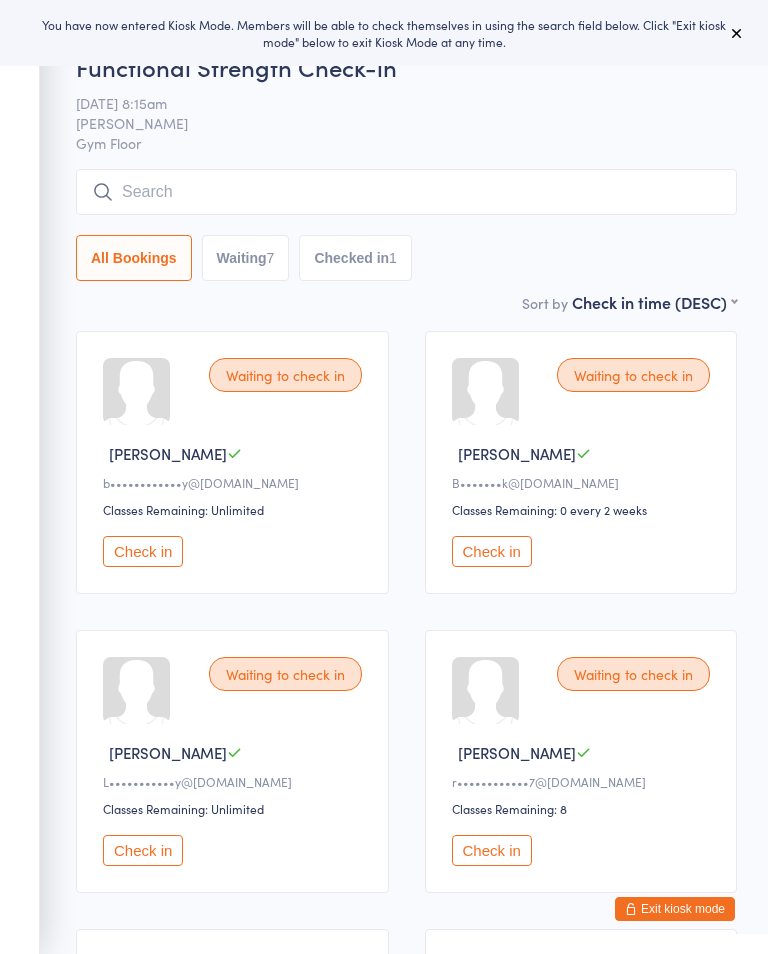 scroll, scrollTop: 0, scrollLeft: 0, axis: both 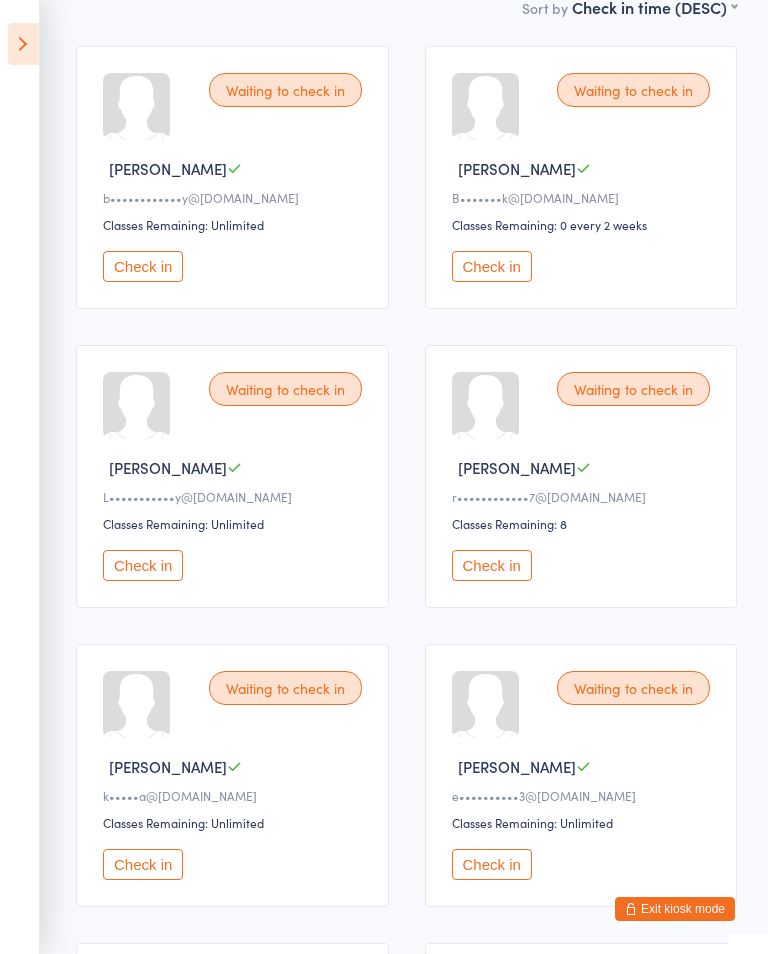 click on "Check in" at bounding box center (492, 565) 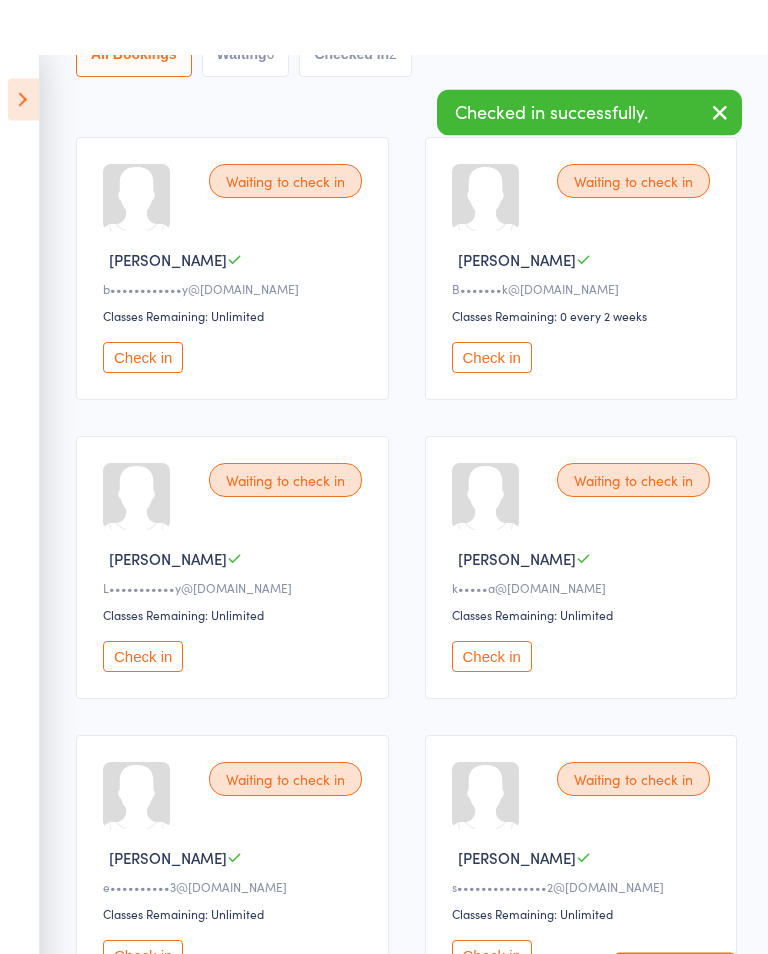 scroll, scrollTop: 0, scrollLeft: 0, axis: both 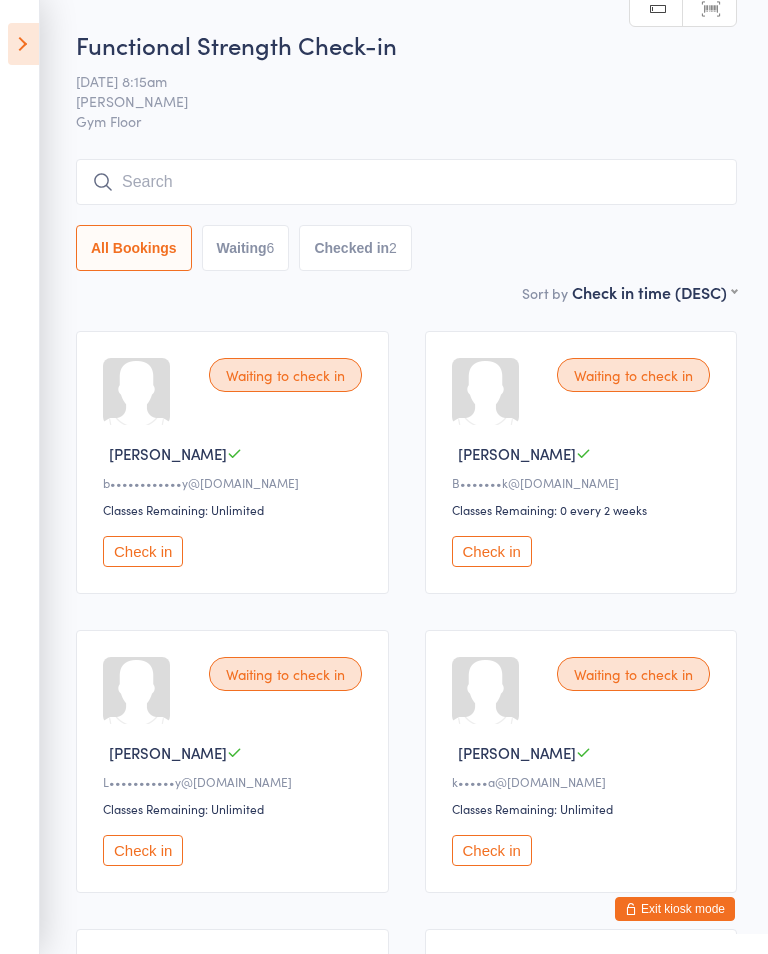click at bounding box center [406, 182] 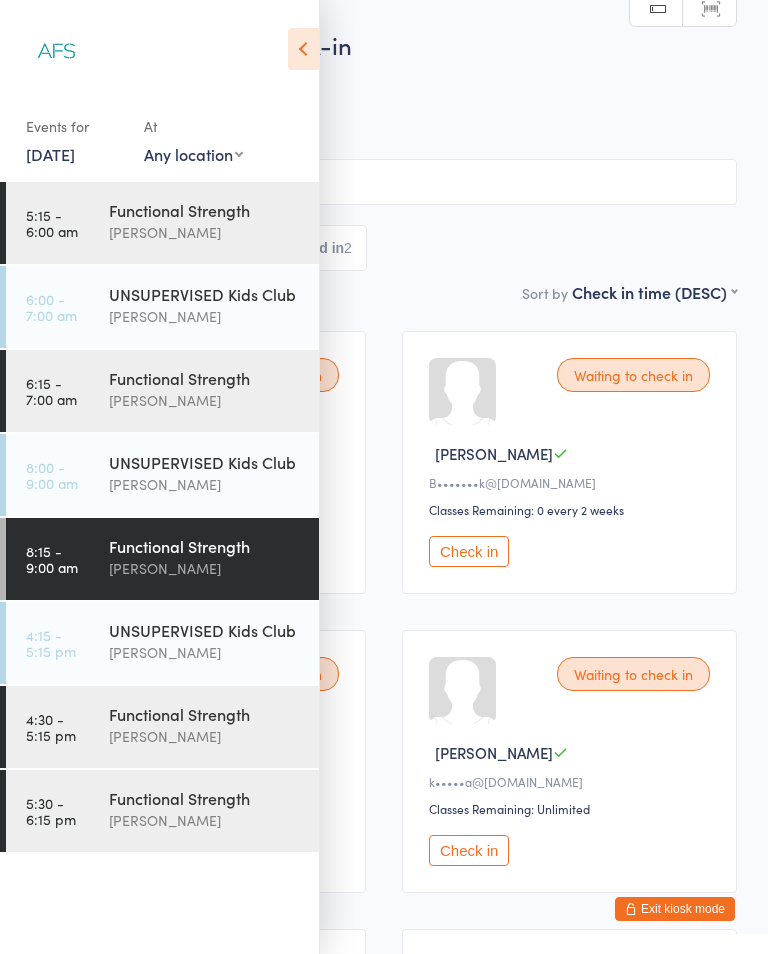 click on "Functional Strength" at bounding box center [205, 714] 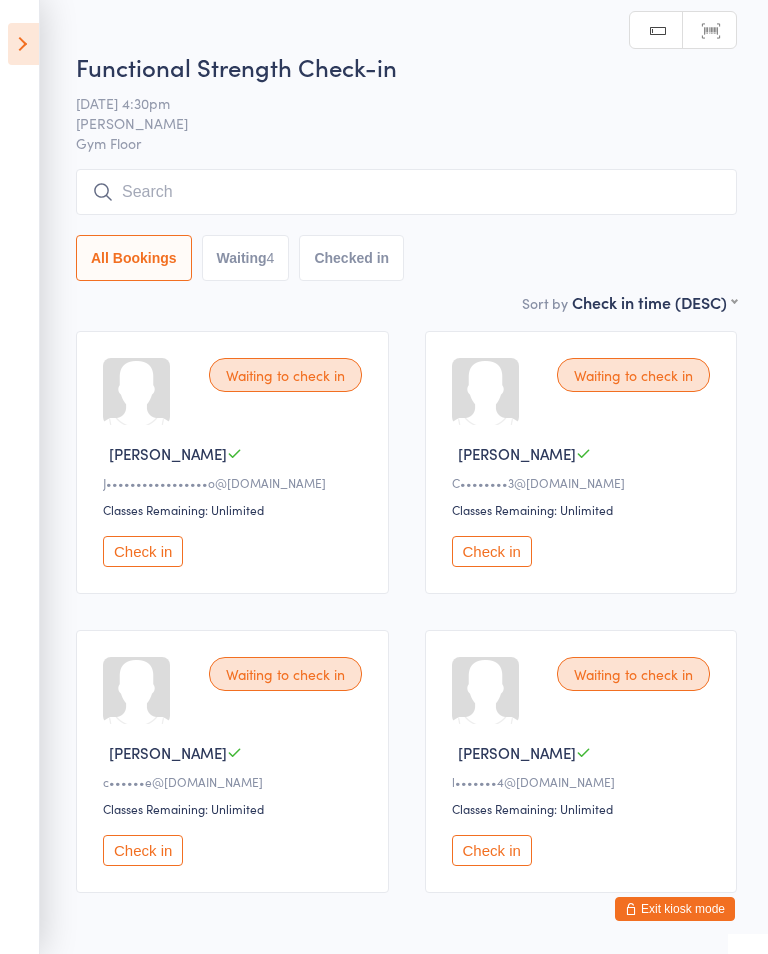 click on "Exit kiosk mode" at bounding box center [675, 909] 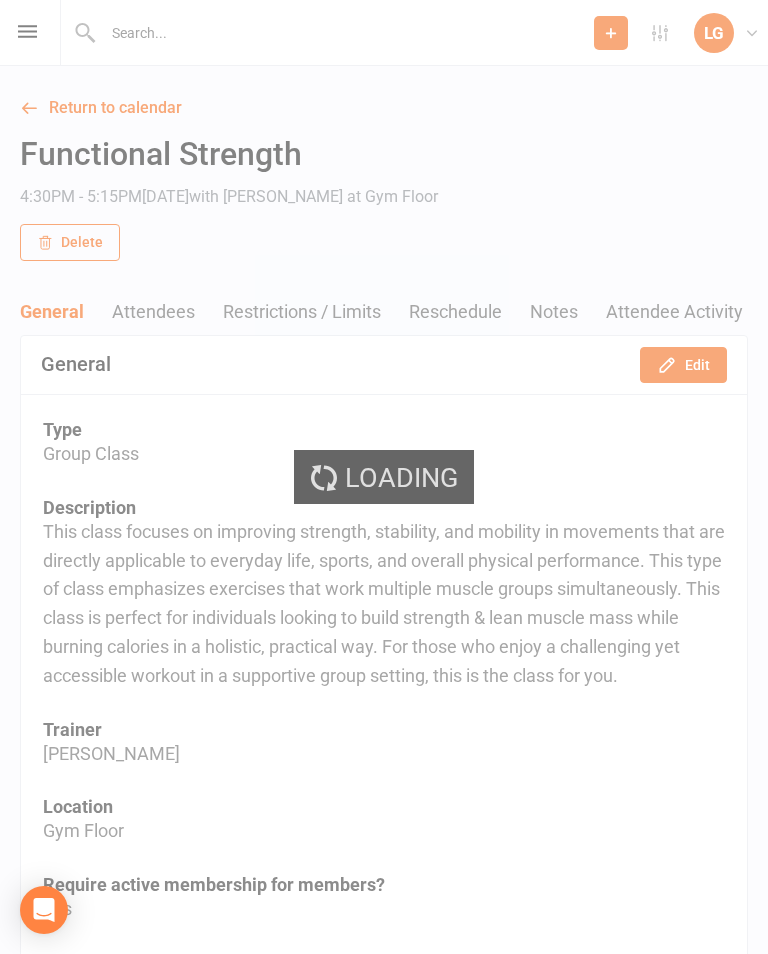 click on "Loading" at bounding box center [384, 477] 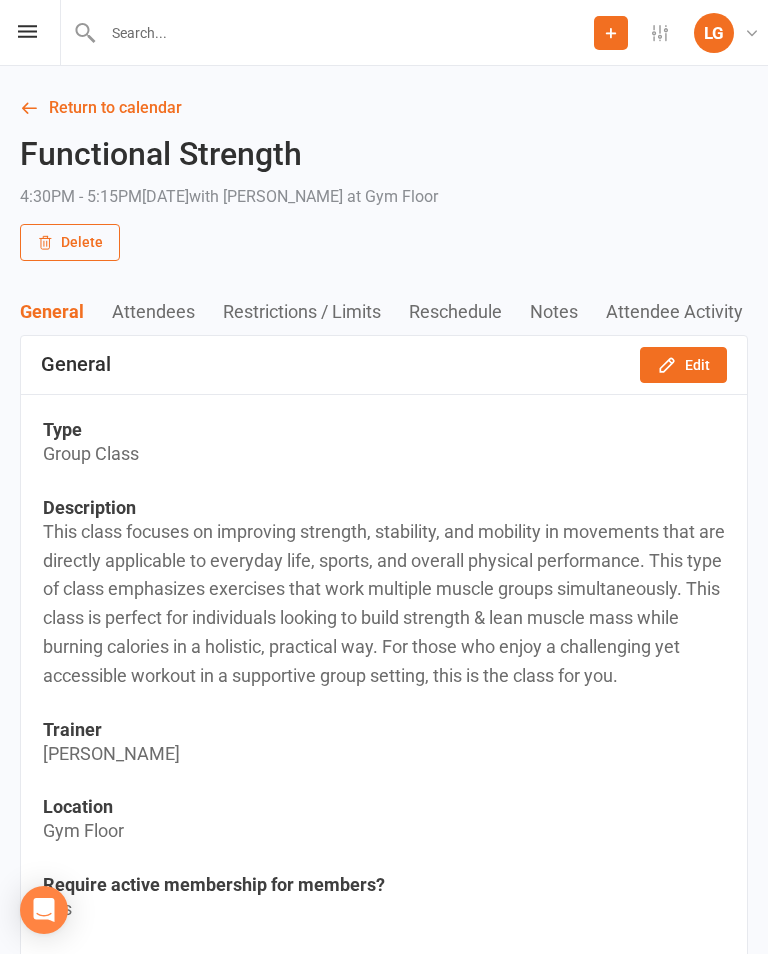 click at bounding box center (27, 31) 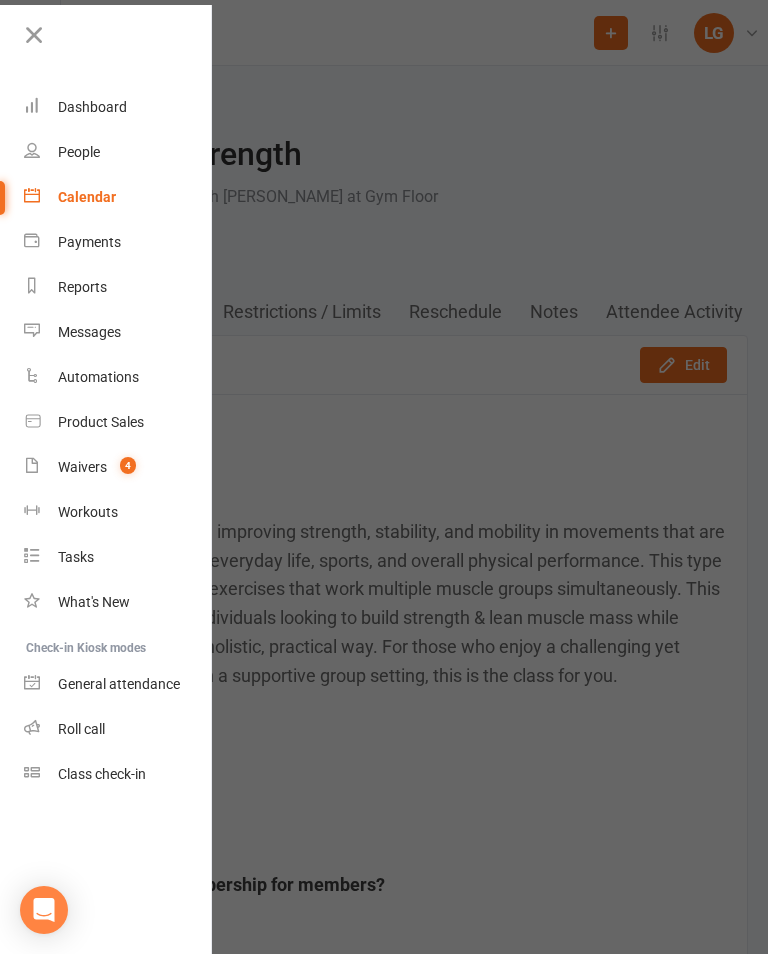 click on "Dashboard" at bounding box center (118, 107) 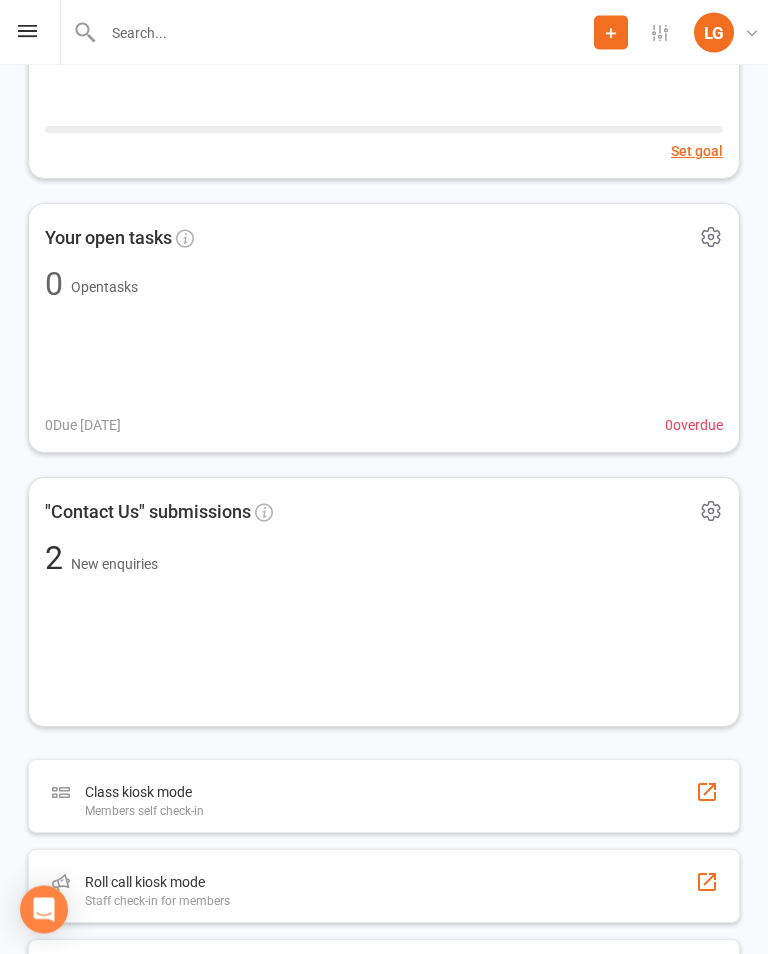 scroll, scrollTop: 670, scrollLeft: 0, axis: vertical 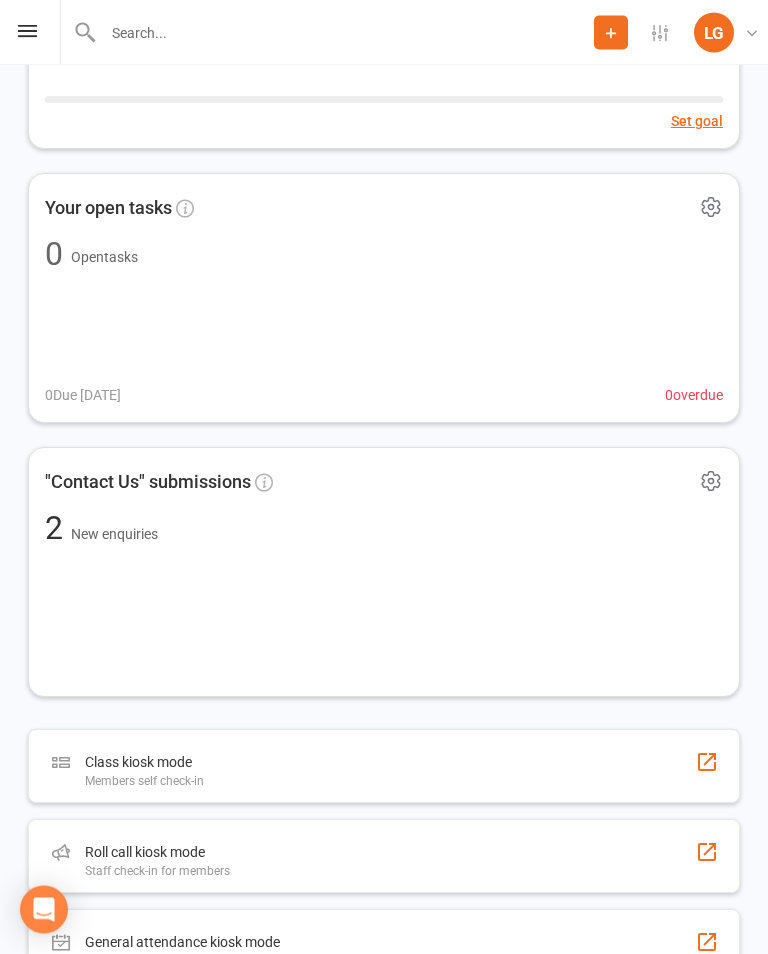 click on ""Contact Us" submissions   2   New enquiries" at bounding box center (384, 573) 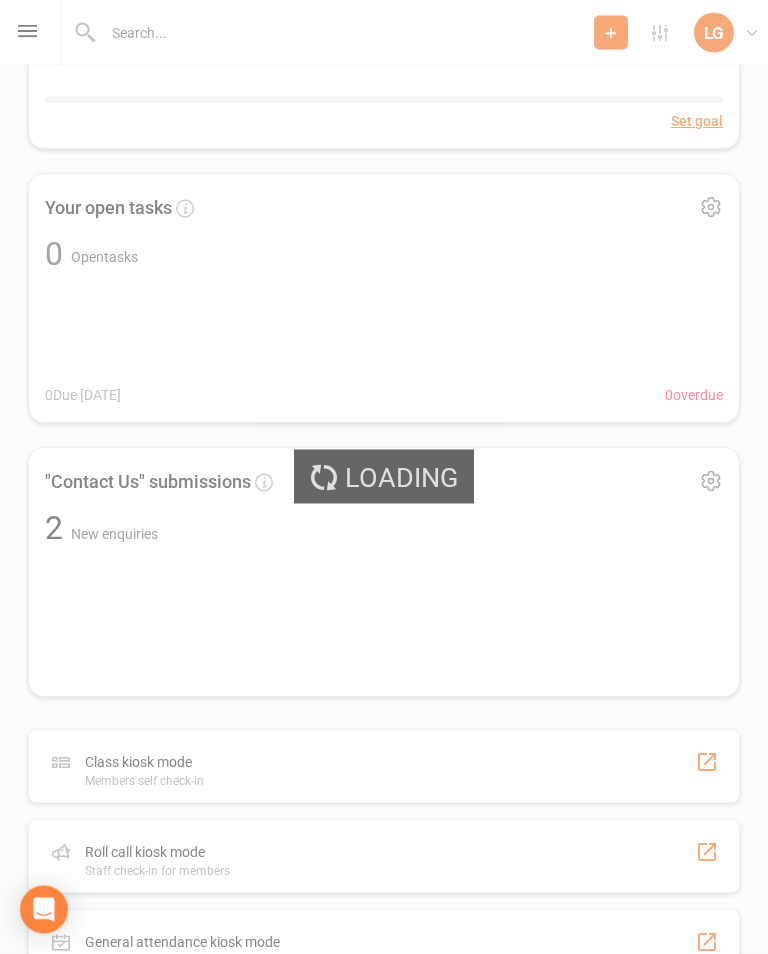 scroll, scrollTop: 0, scrollLeft: 0, axis: both 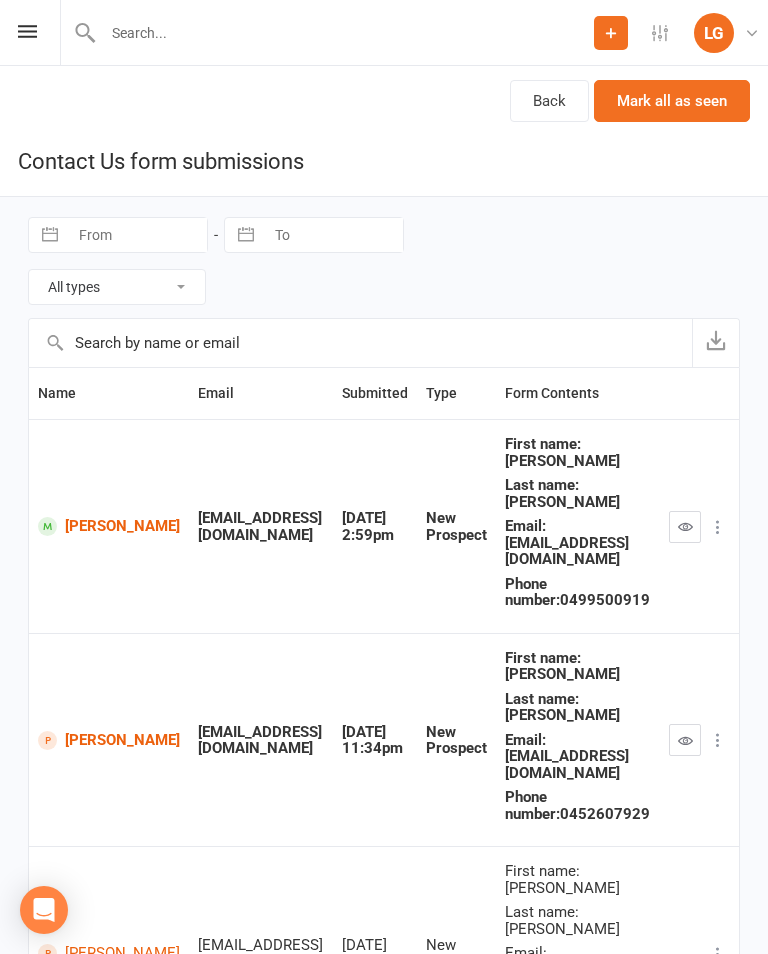 click at bounding box center [27, 31] 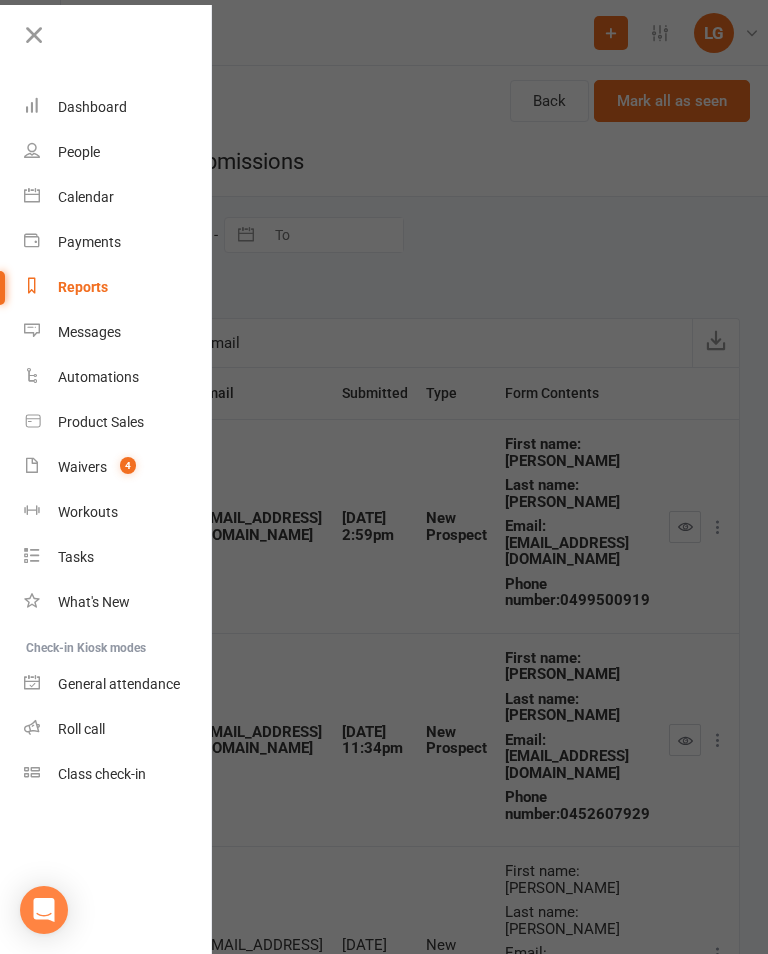 click on "Waivers   4" at bounding box center [118, 467] 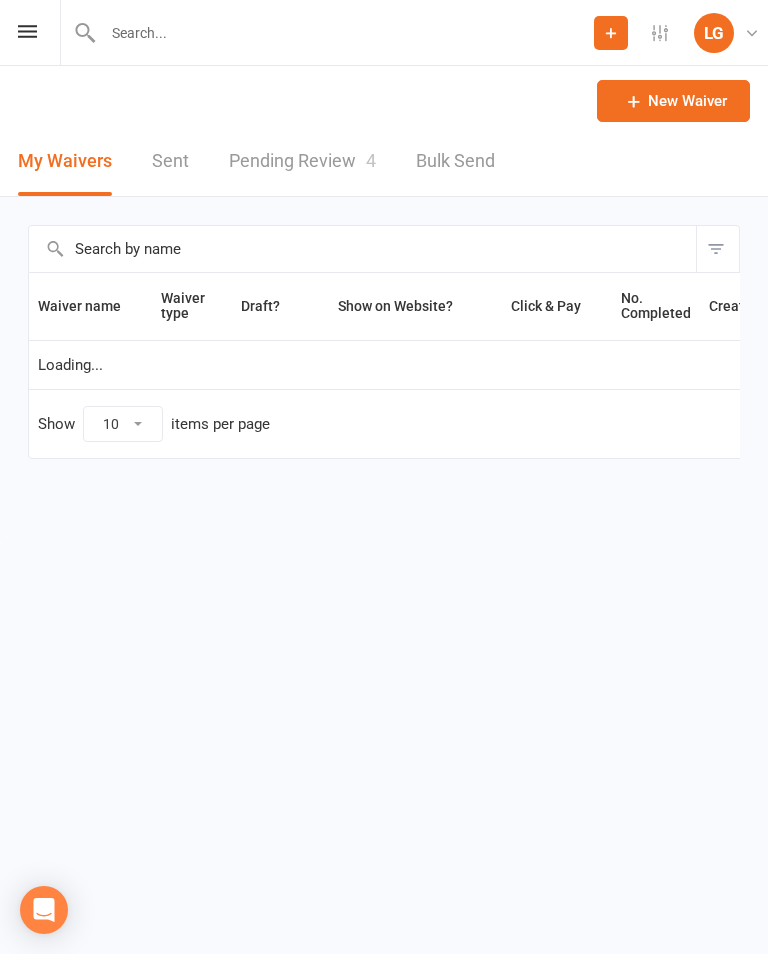 select on "100" 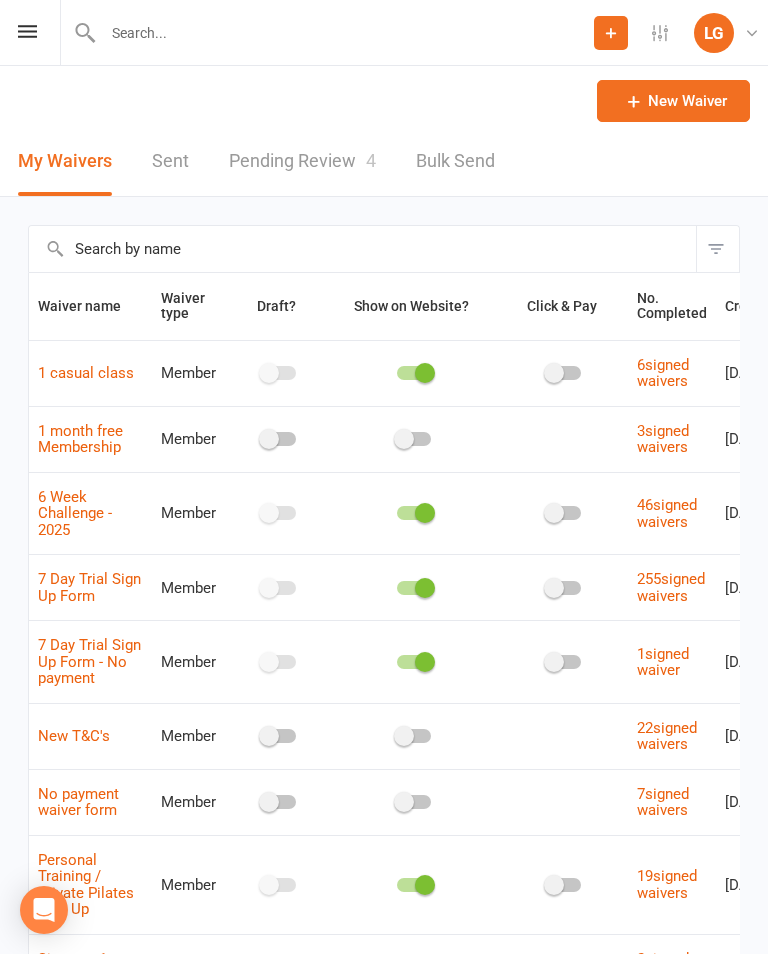 click on "Pending Review 4" at bounding box center (302, 161) 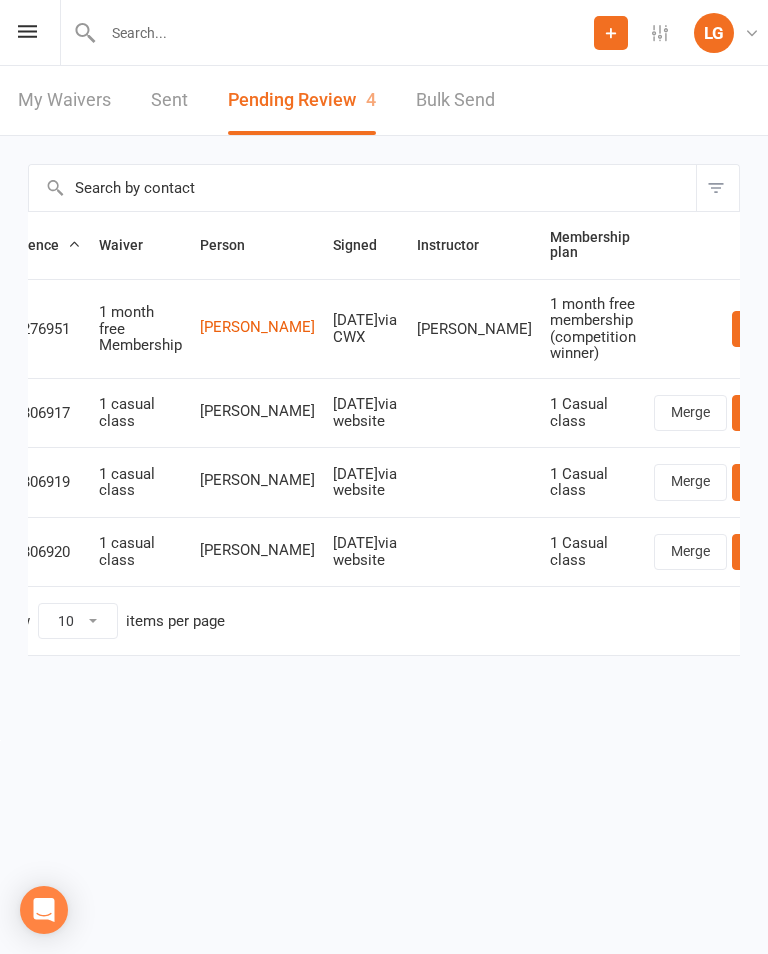 scroll, scrollTop: 0, scrollLeft: 44, axis: horizontal 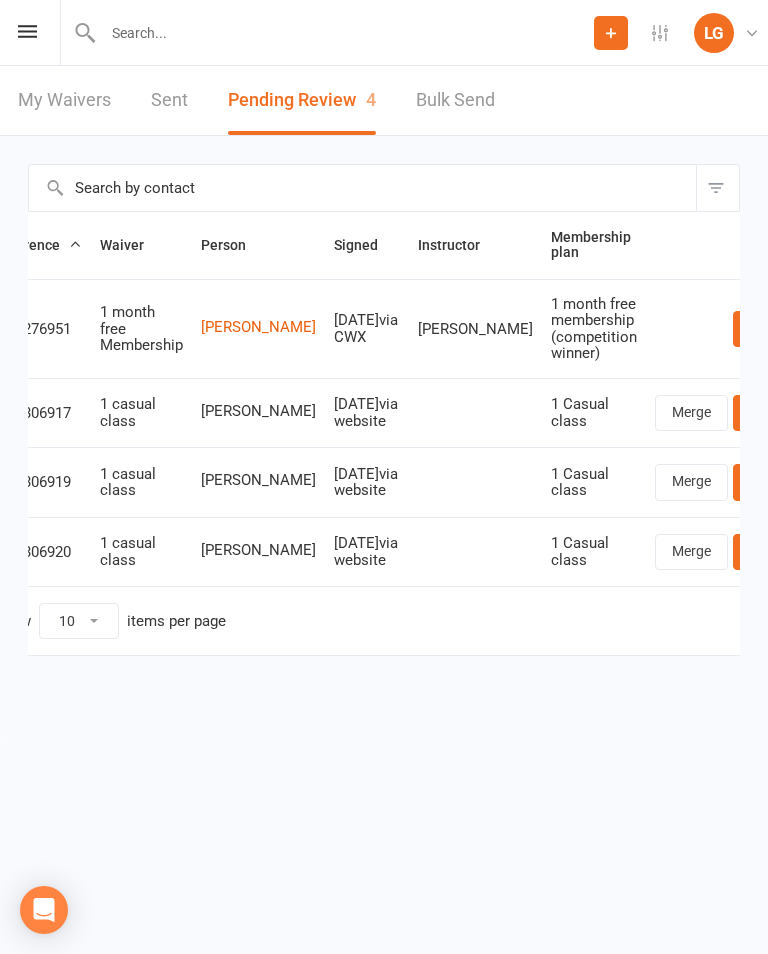 click on "Review" at bounding box center [772, 413] 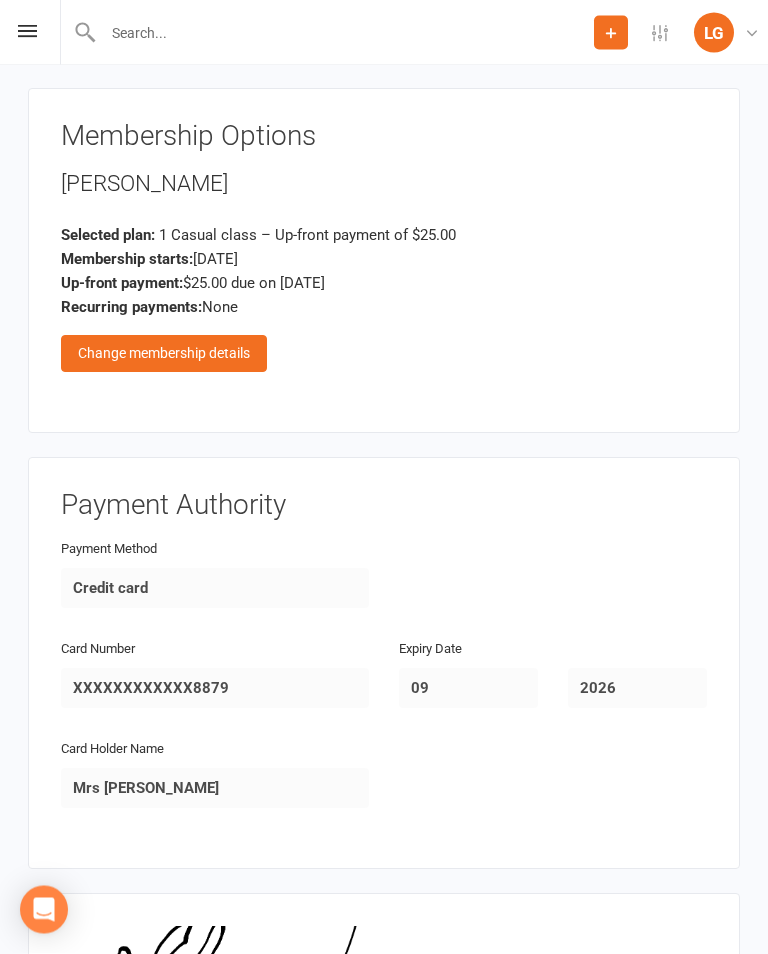 scroll, scrollTop: 2915, scrollLeft: 0, axis: vertical 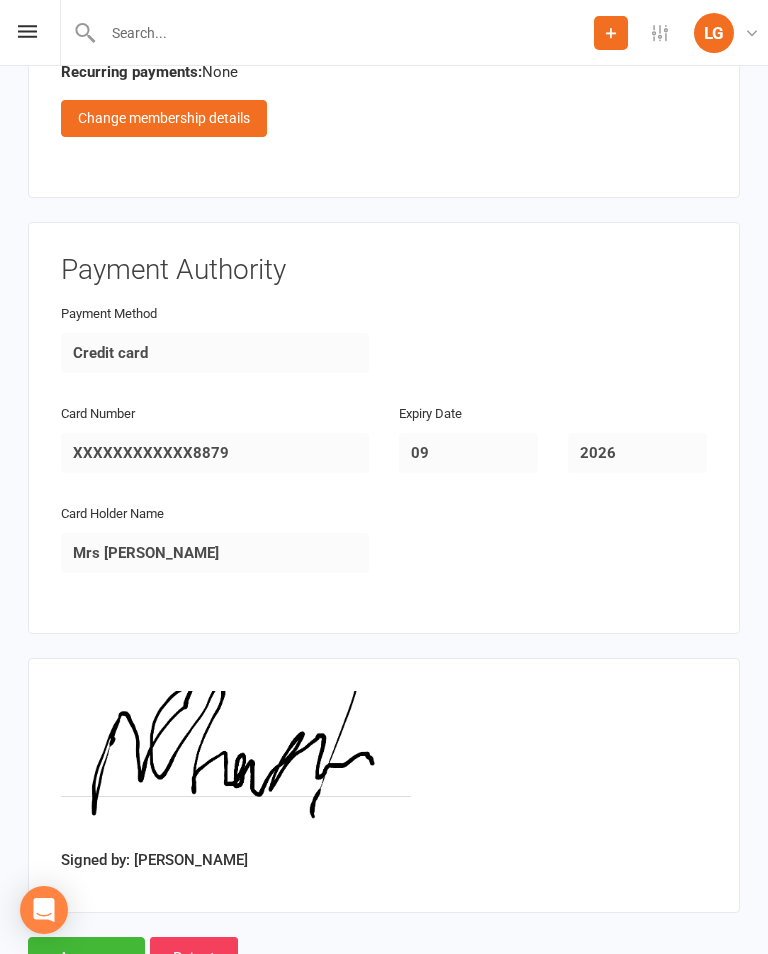 click on "Approve" at bounding box center (86, 958) 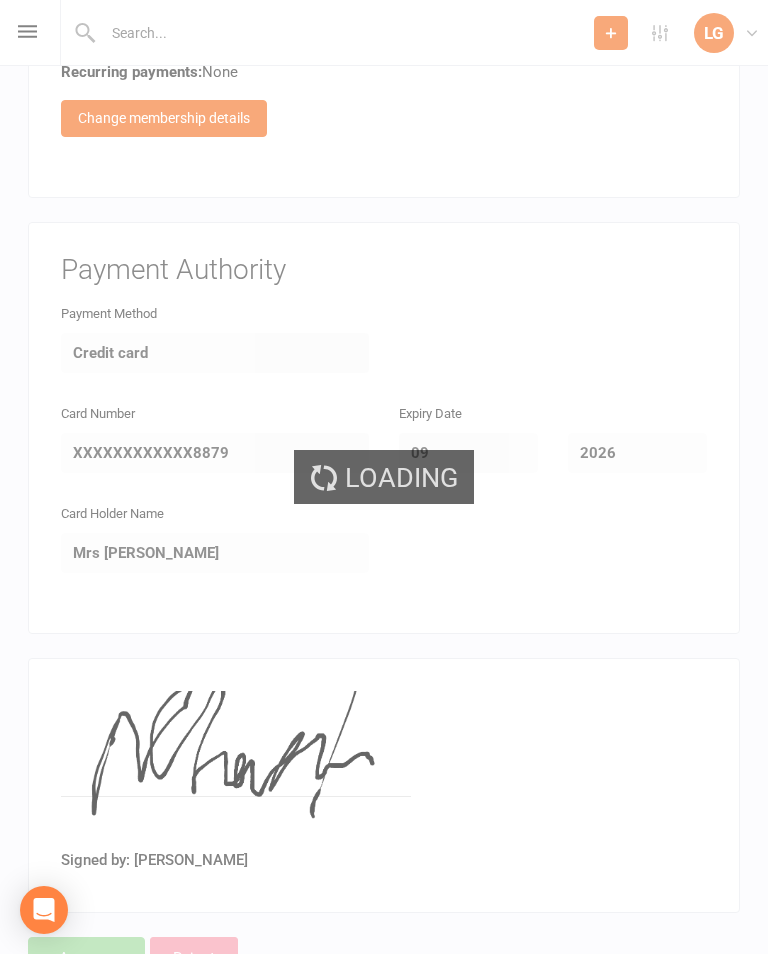 scroll, scrollTop: 0, scrollLeft: 0, axis: both 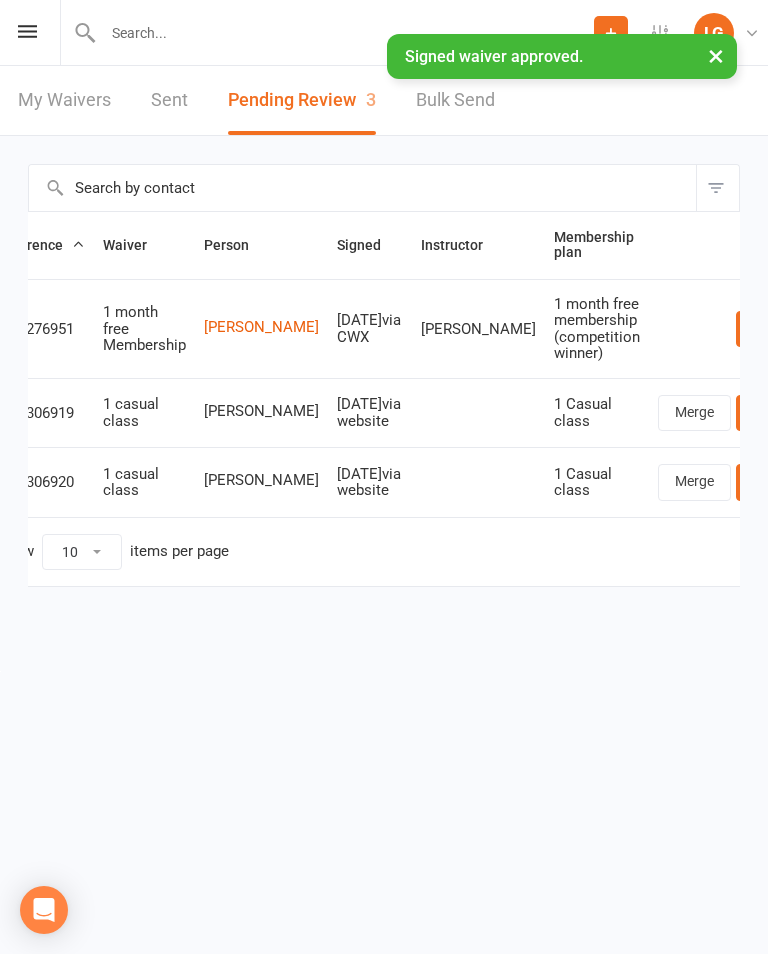click on "Review" at bounding box center [775, 413] 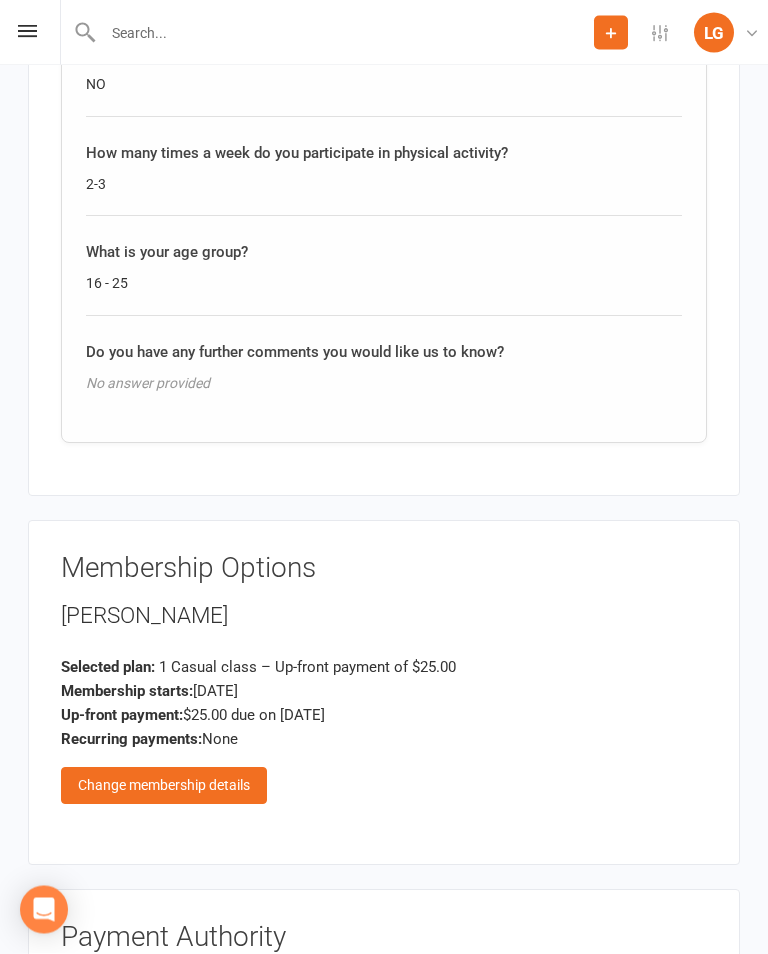 scroll, scrollTop: 2915, scrollLeft: 0, axis: vertical 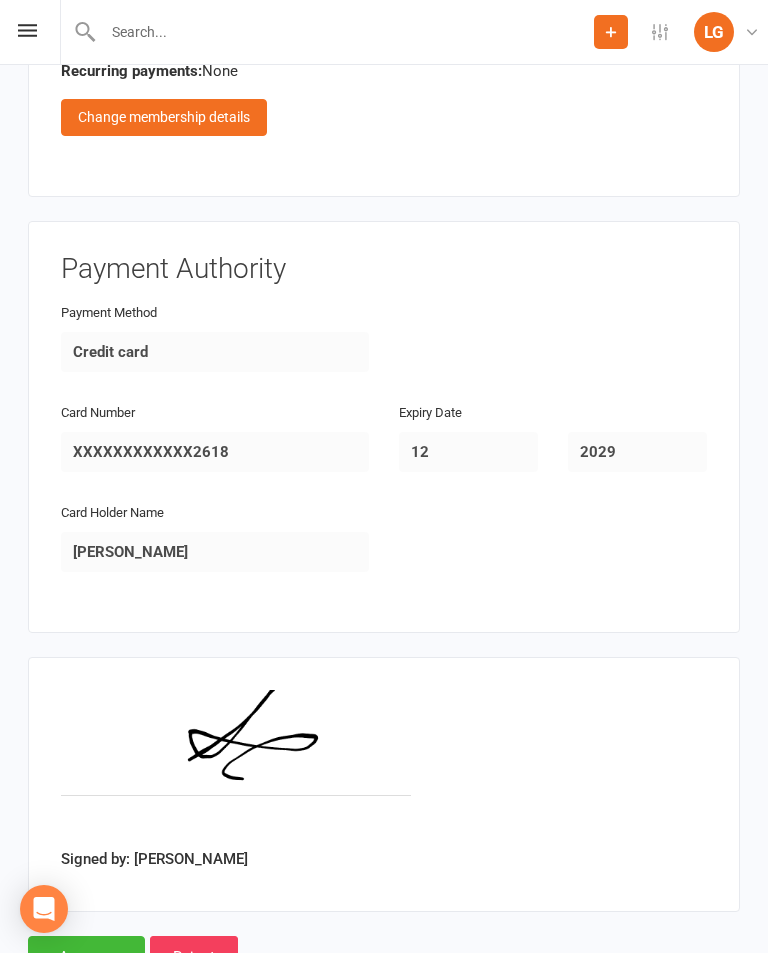 click on "Approve" at bounding box center (86, 958) 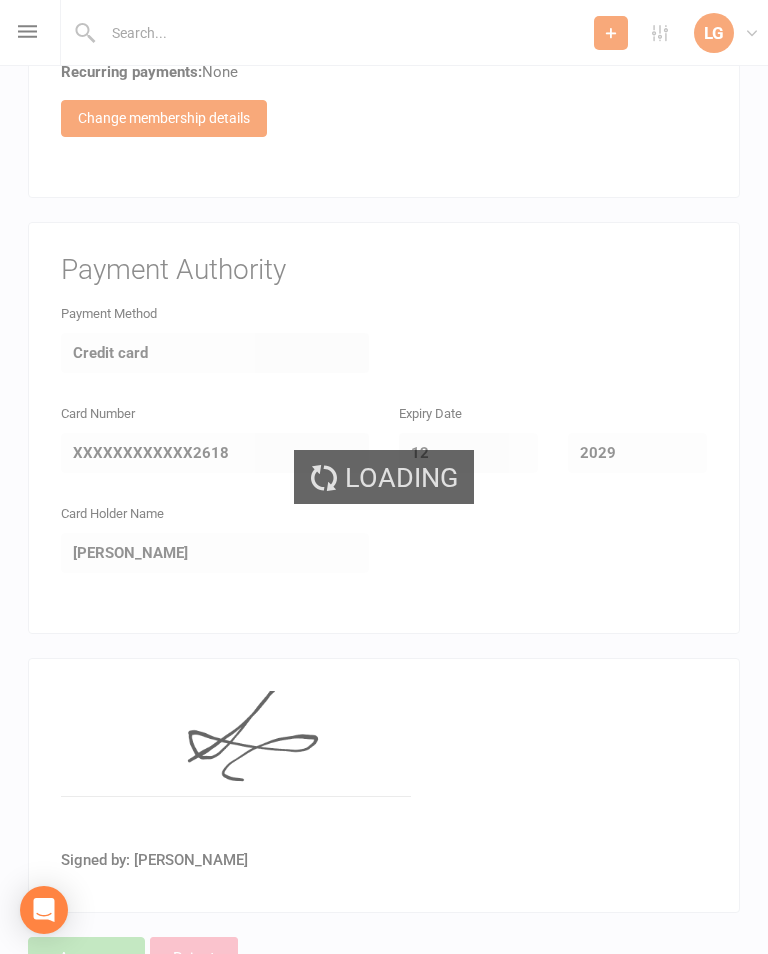 scroll, scrollTop: 0, scrollLeft: 0, axis: both 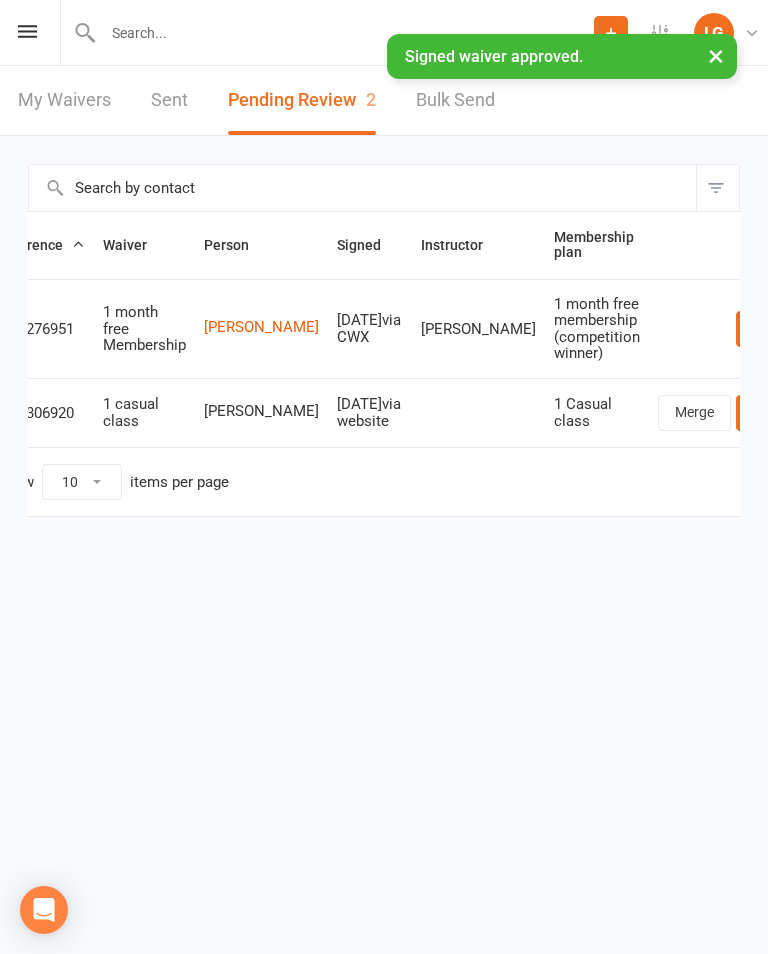 click on "Review" at bounding box center (775, 413) 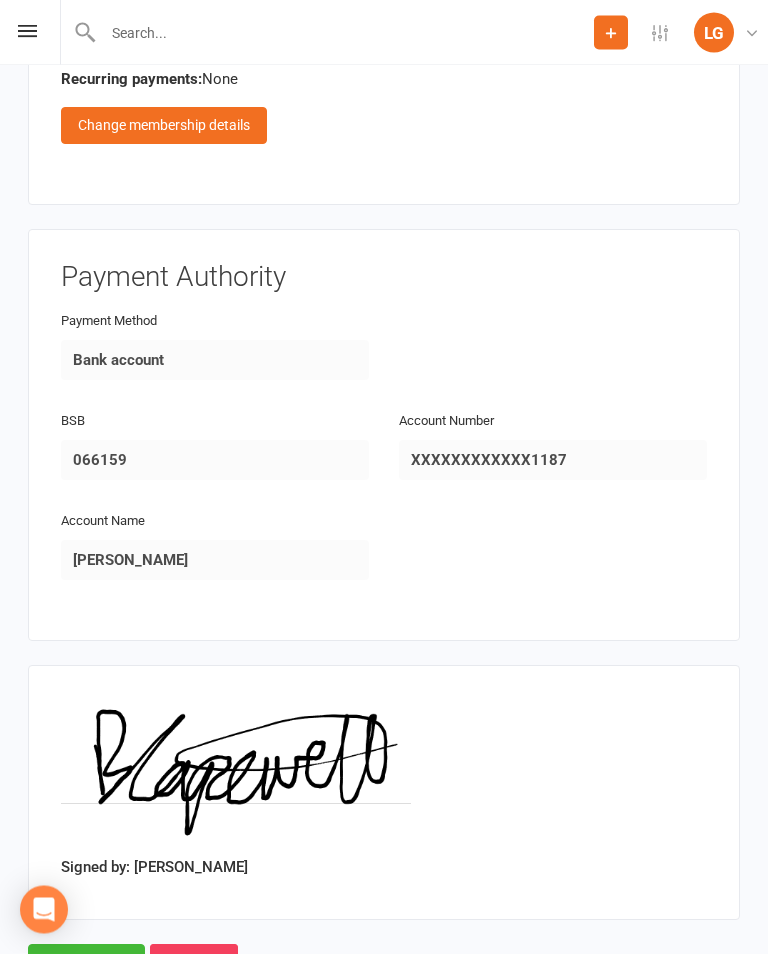 scroll, scrollTop: 2915, scrollLeft: 0, axis: vertical 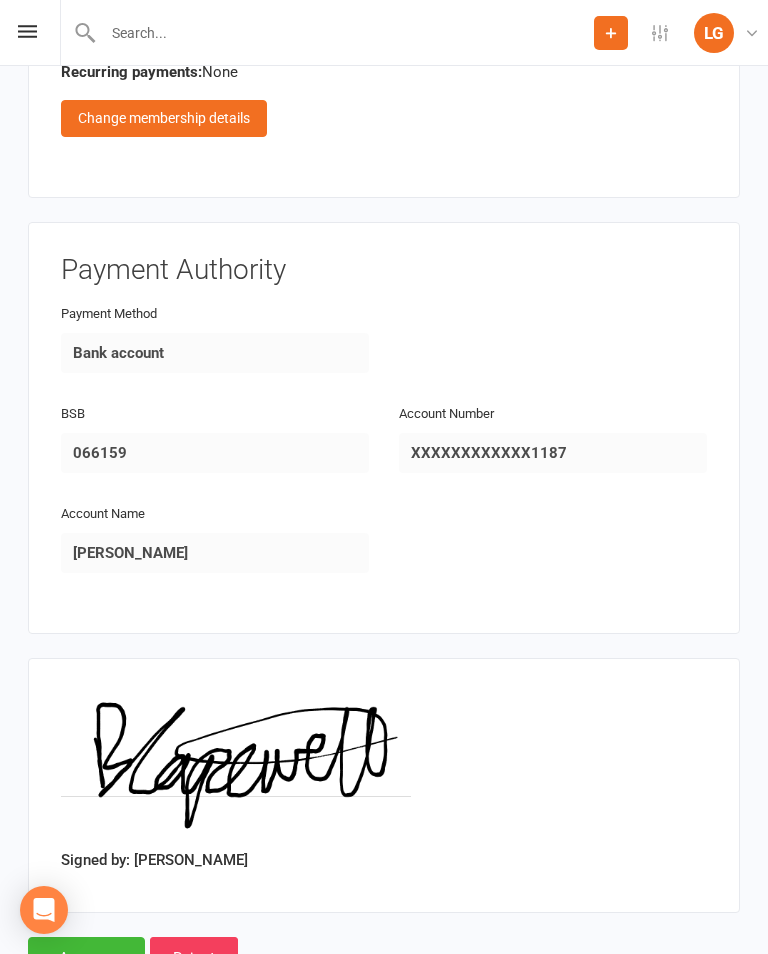 click on "Approve" at bounding box center (86, 958) 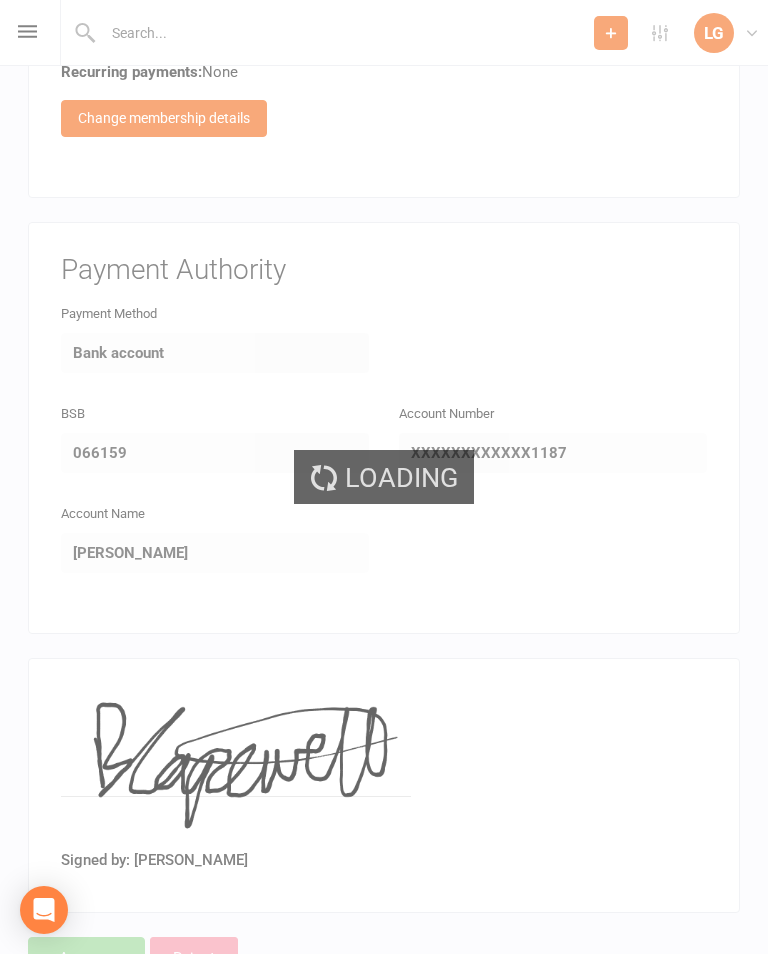 scroll, scrollTop: 0, scrollLeft: 0, axis: both 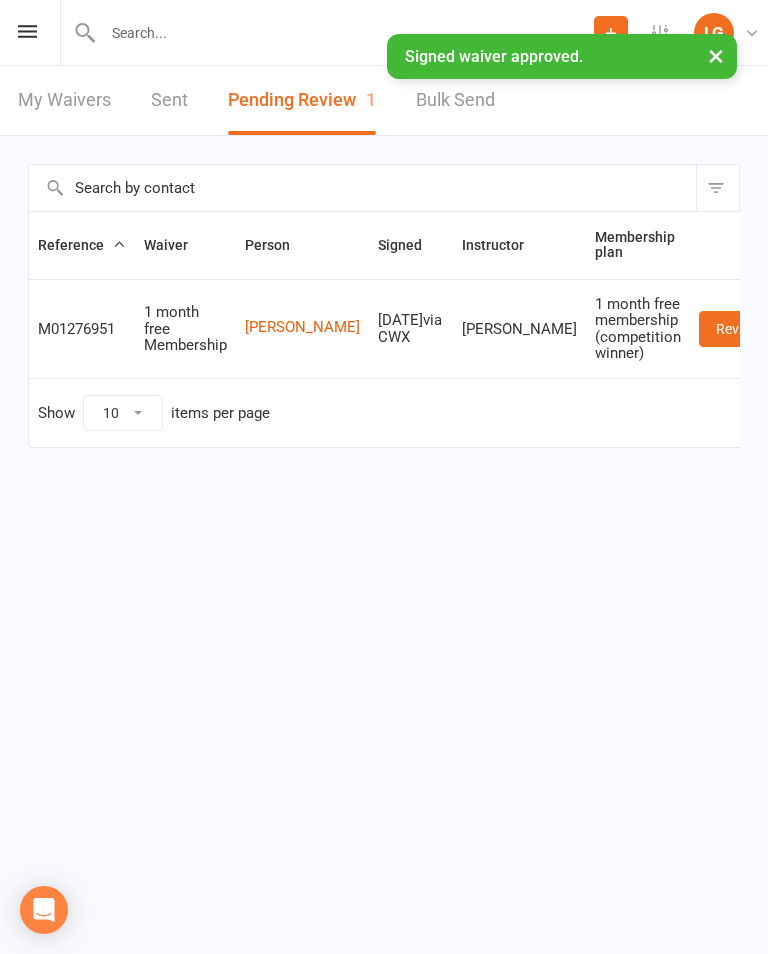 click on "Prospect
Member
Non-attending contact
Class / event
Appointment
Task
Membership plan
Bulk message
Add
Settings Membership Plans Event Templates Appointment Types Mobile App  Website Image Library Customize Contacts Bulk Imports Access Control Users Account Profile Clubworx API LG Lisa Gibson Align Fitness Studio My profile My subscription Help Terms & conditions  Privacy policy  Sign out" at bounding box center [384, 33] 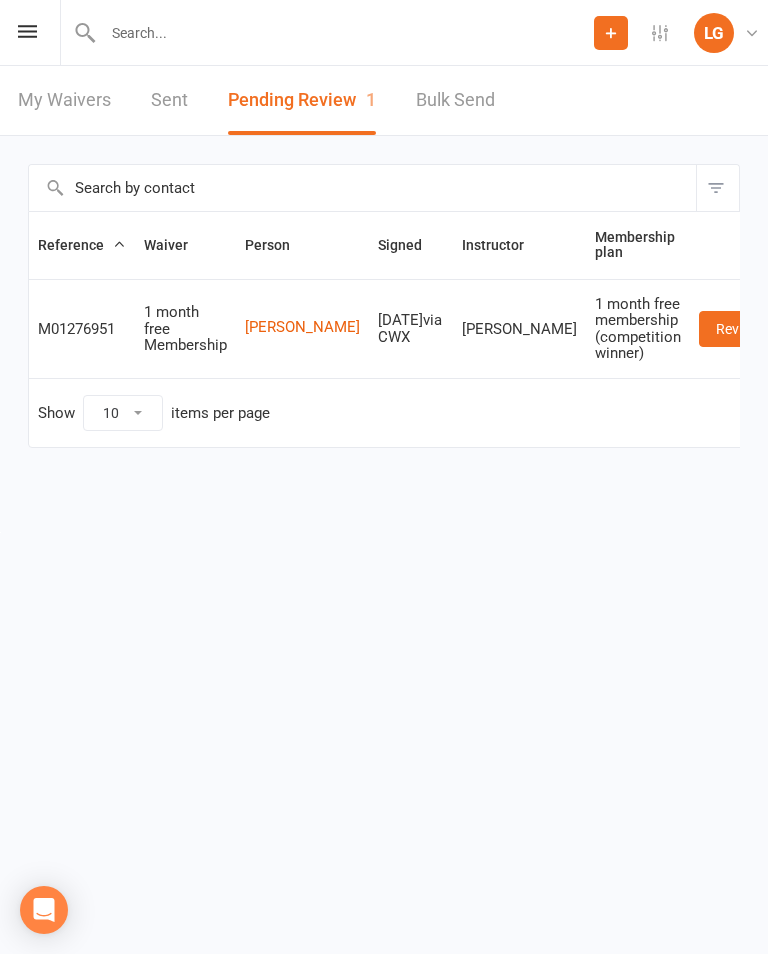 click on "Prospect
Member
Non-attending contact
Class / event
Appointment
Task
Membership plan
Bulk message
Add
Settings Membership Plans Event Templates Appointment Types Mobile App  Website Image Library Customize Contacts Bulk Imports Access Control Users Account Profile Clubworx API LG Lisa Gibson Align Fitness Studio My profile My subscription Help Terms & conditions  Privacy policy  Sign out" at bounding box center (384, 33) 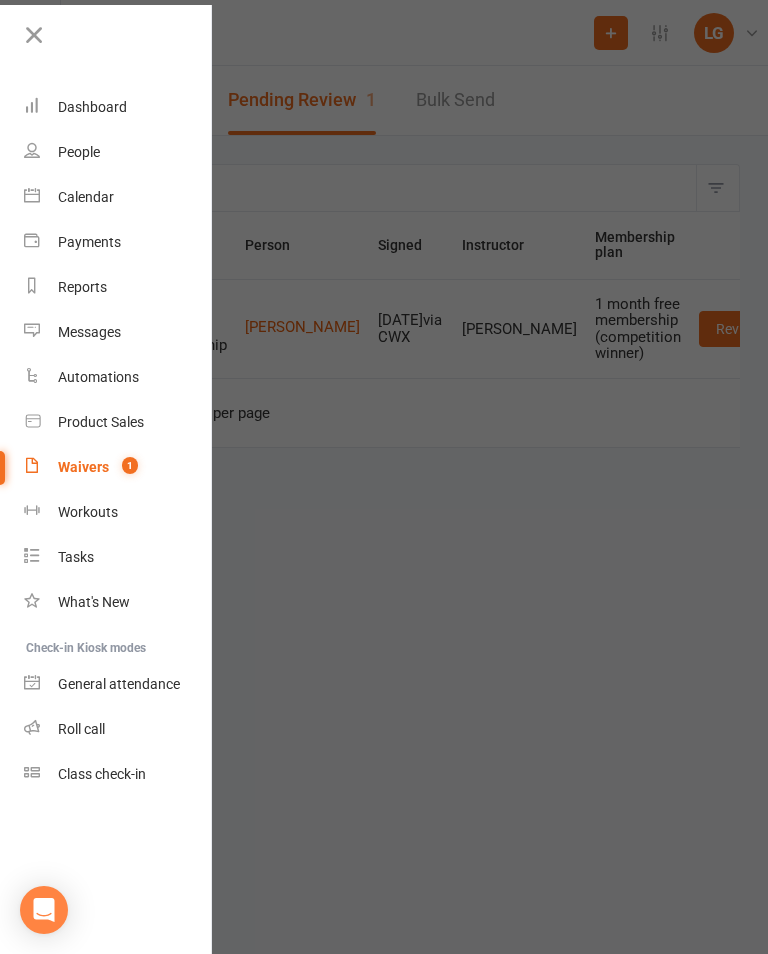 click on "Dashboard" at bounding box center [118, 107] 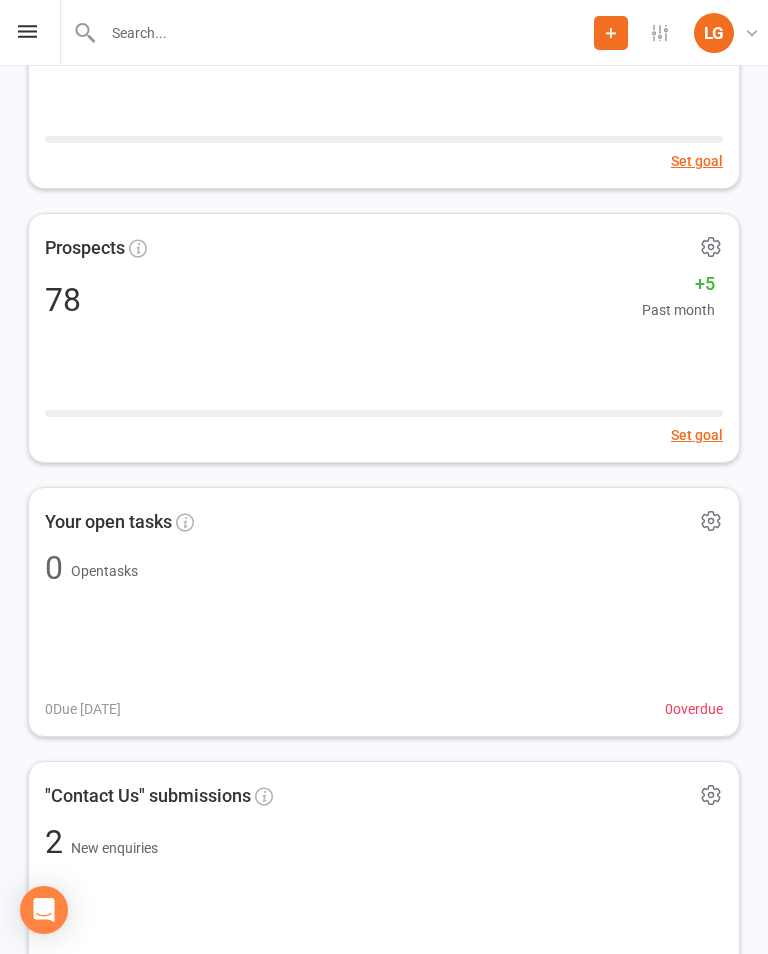 scroll, scrollTop: 0, scrollLeft: 0, axis: both 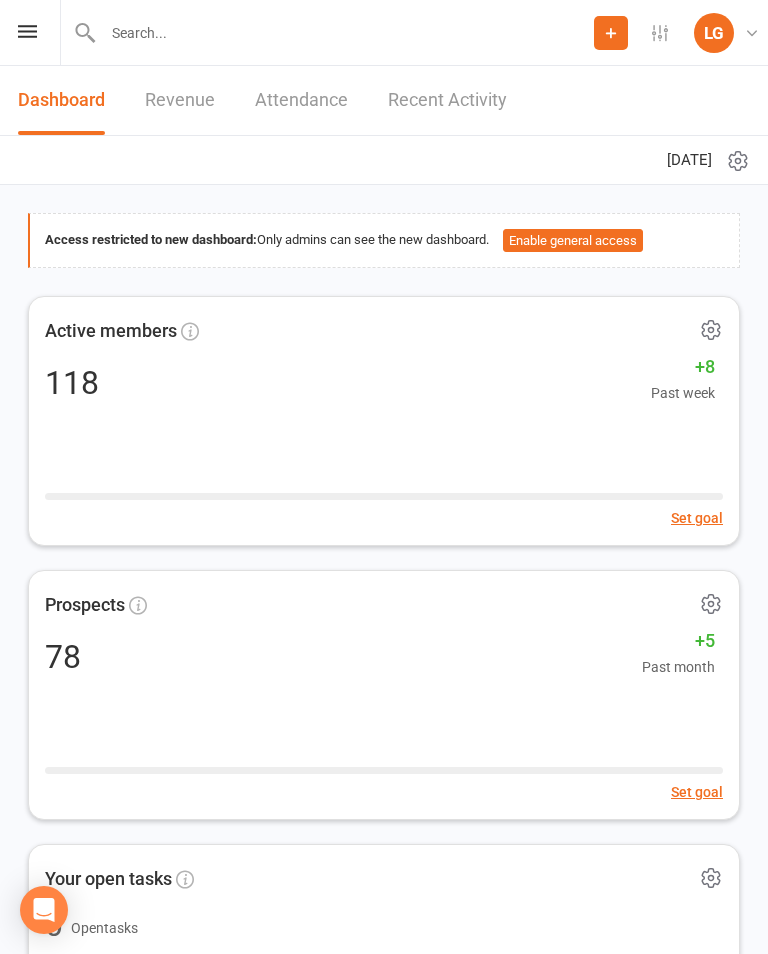 click at bounding box center [327, 32] 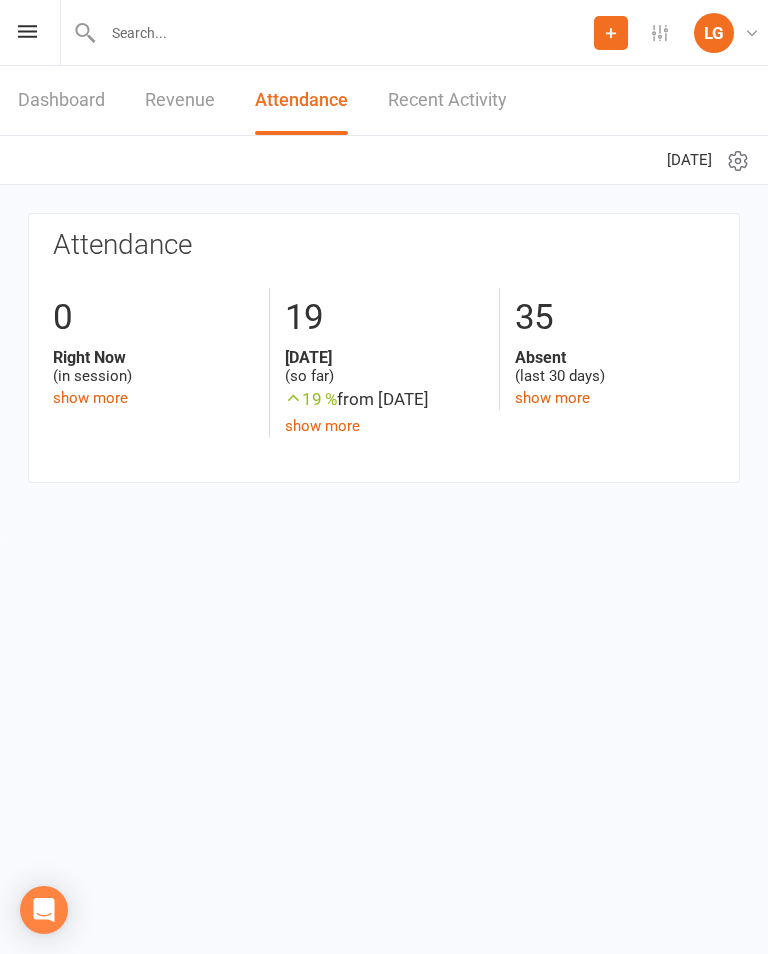 click on "Prospect
Member
Non-attending contact
Class / event
Appointment
Task
Membership plan
Bulk message
Add
Settings Membership Plans Event Templates Appointment Types Mobile App  Website Image Library Customize Contacts Bulk Imports Access Control Users Account Profile Clubworx API LG Lisa Gibson Align Fitness Studio My profile My subscription Help Terms & conditions  Privacy policy  Sign out" at bounding box center (384, 33) 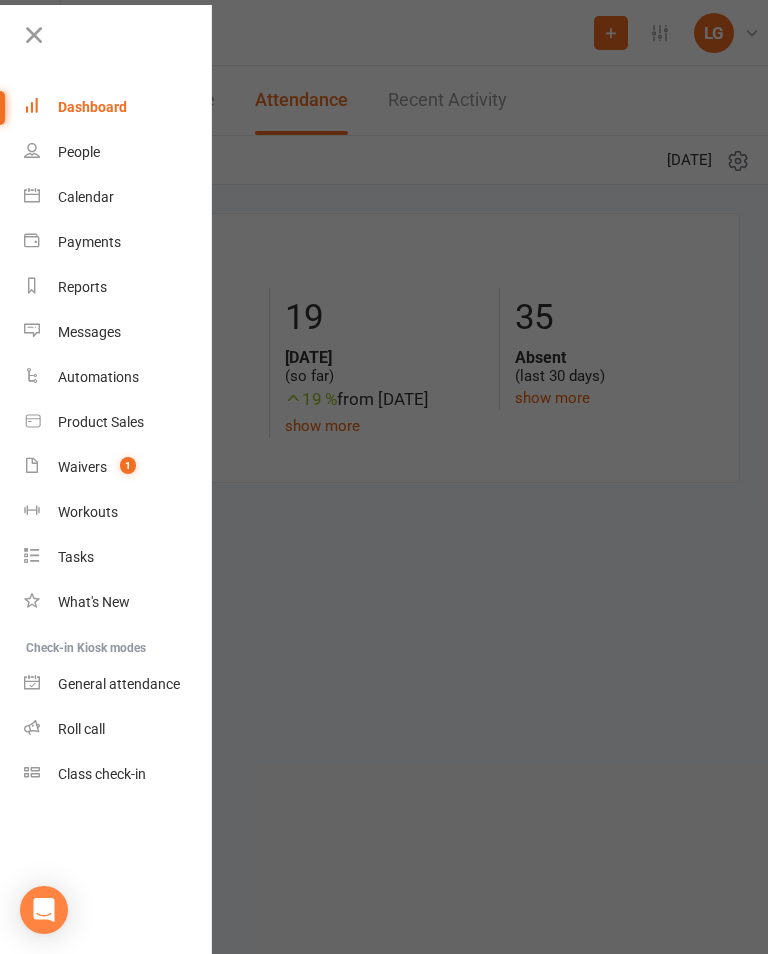 click on "Calendar" at bounding box center [86, 197] 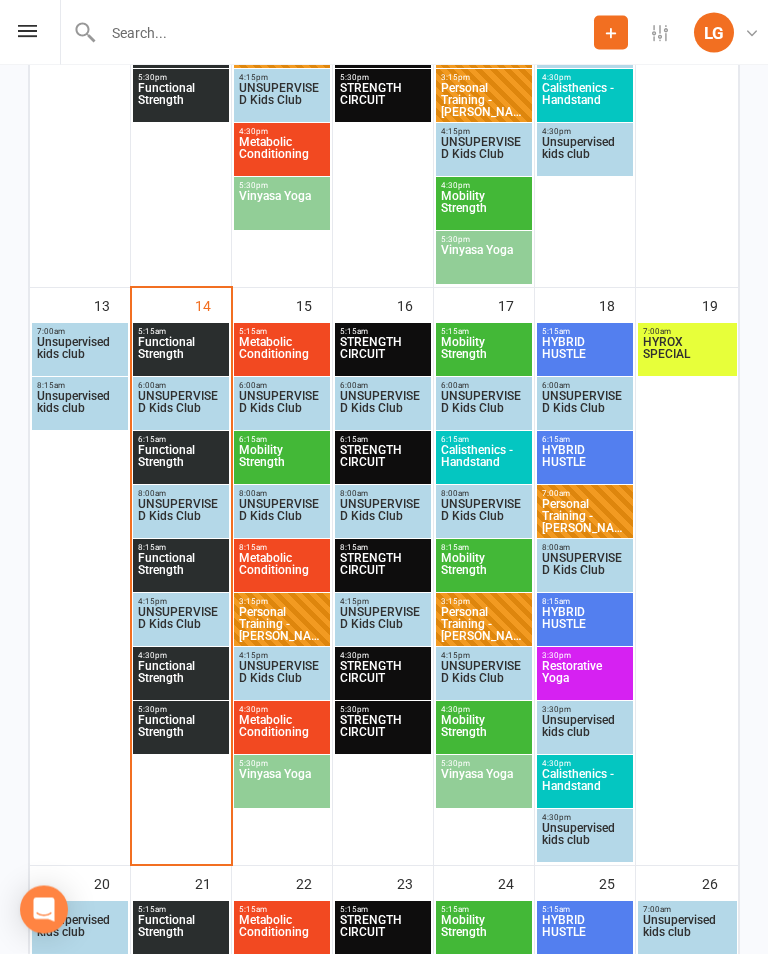 scroll, scrollTop: 1423, scrollLeft: 0, axis: vertical 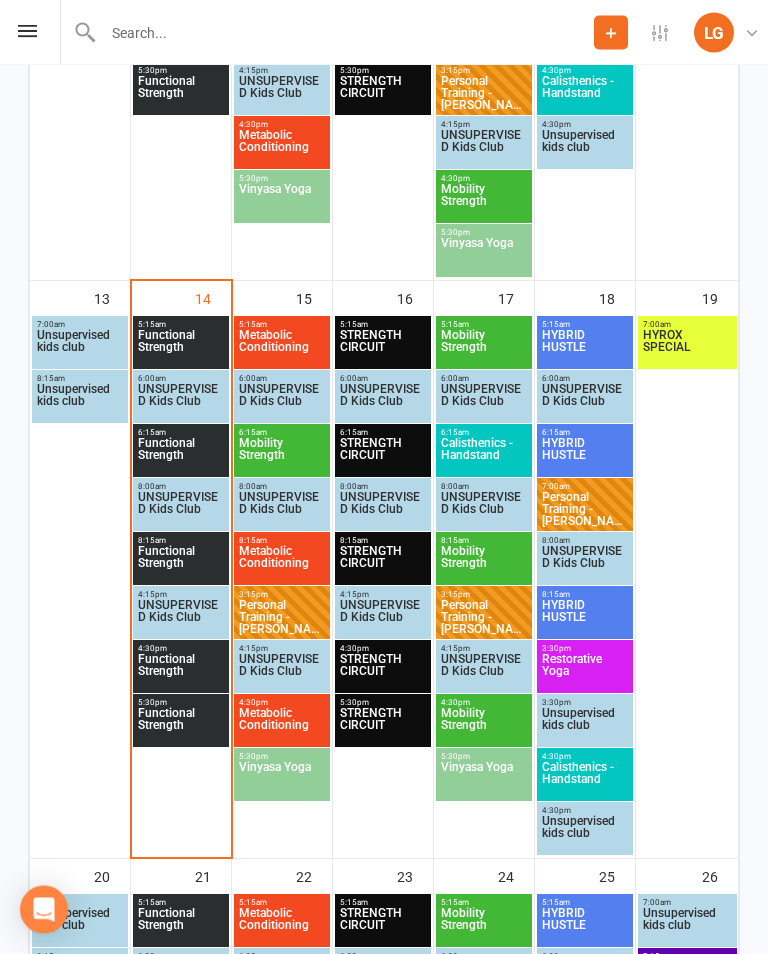 click on "Functional Strength" at bounding box center [181, 564] 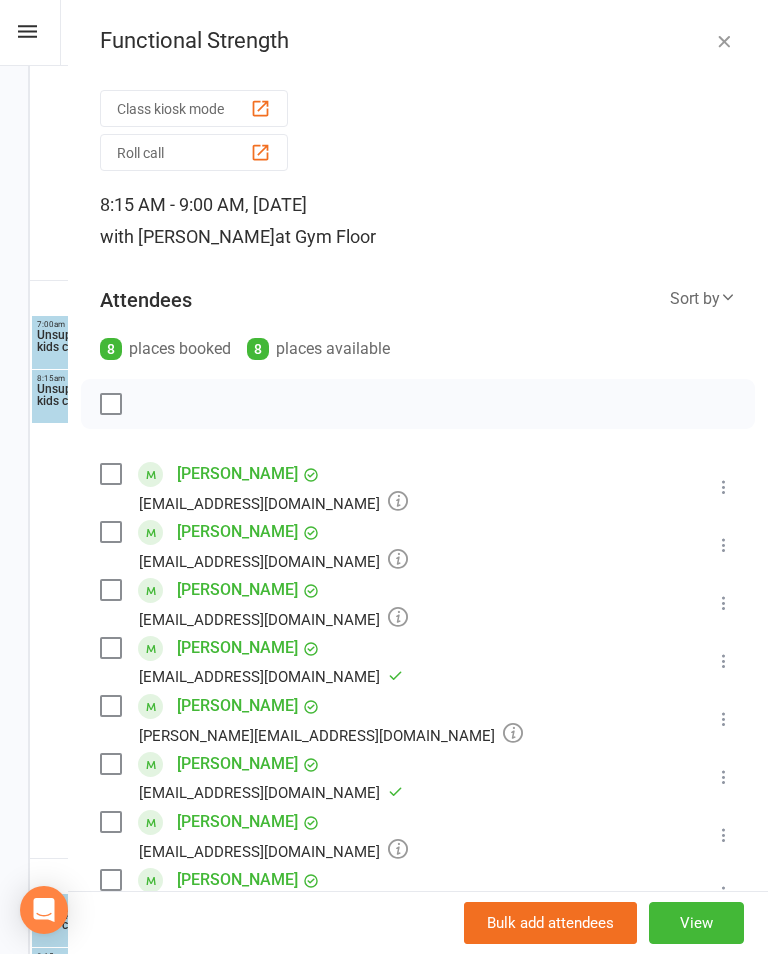 click on "Class kiosk mode" at bounding box center [194, 108] 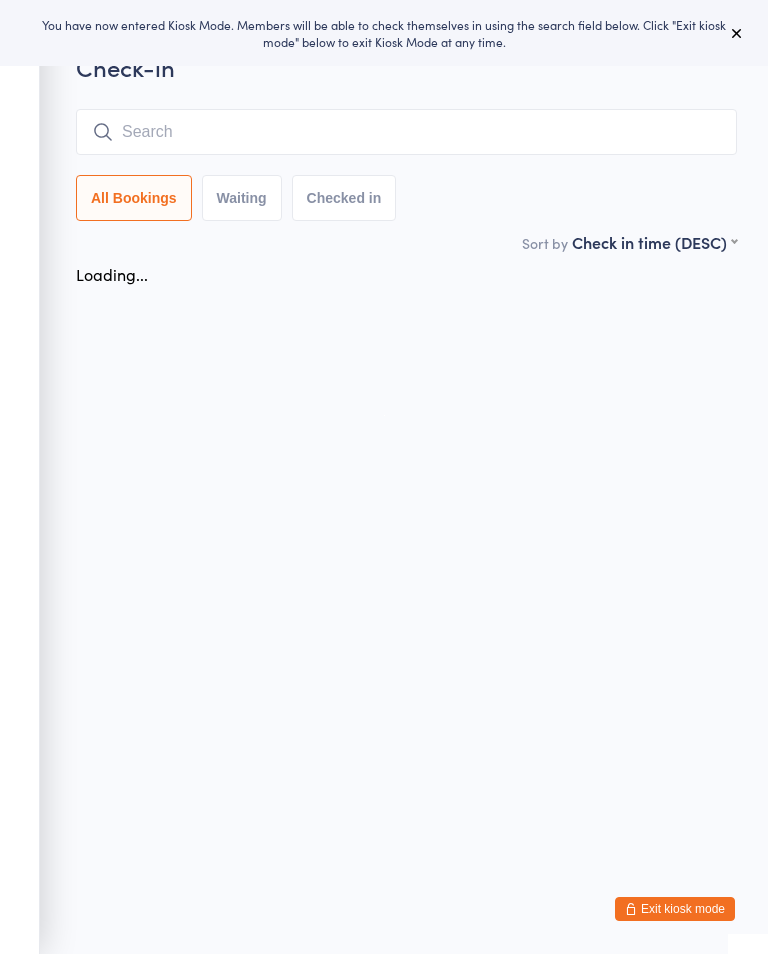 scroll, scrollTop: 0, scrollLeft: 0, axis: both 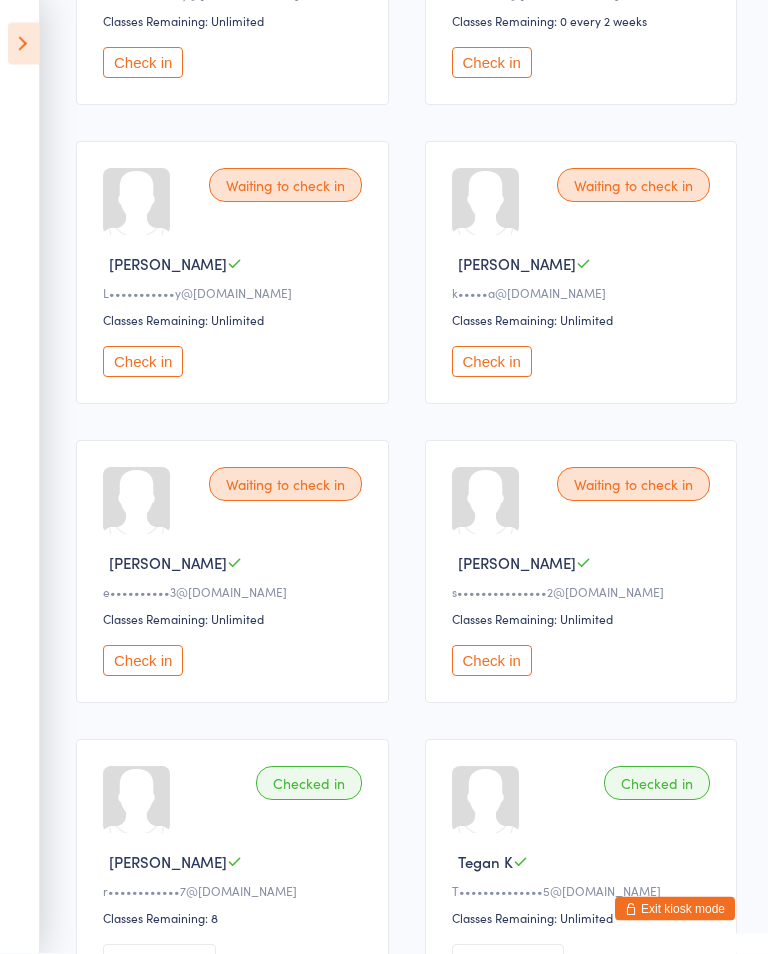 click on "Check in" at bounding box center (143, 661) 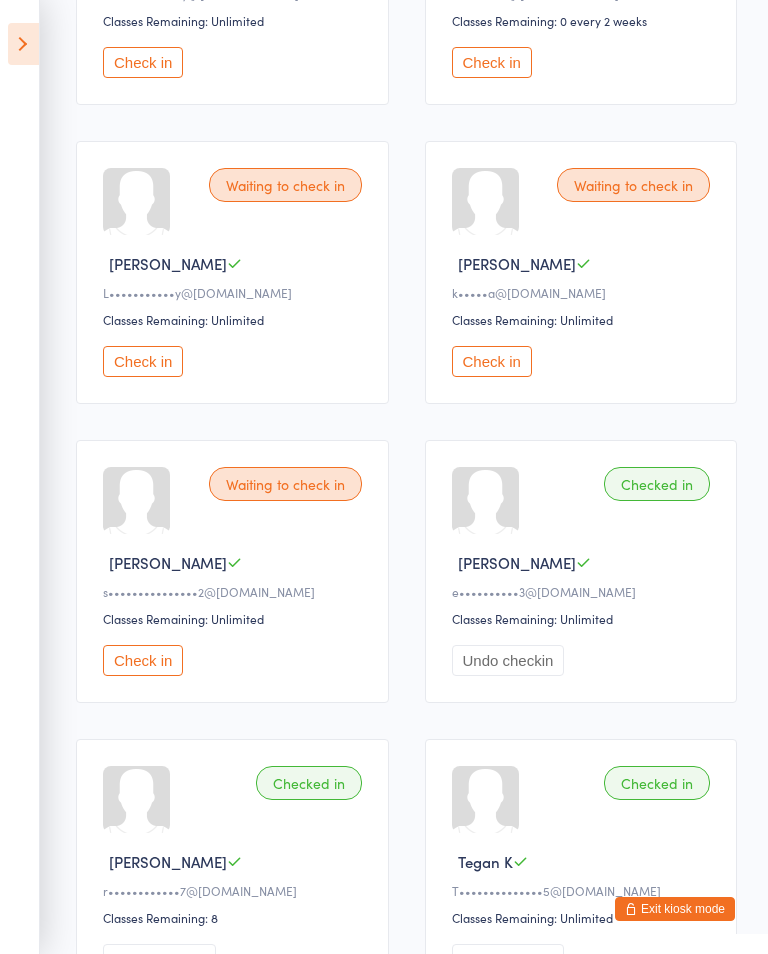 click on "Check in" at bounding box center [143, 361] 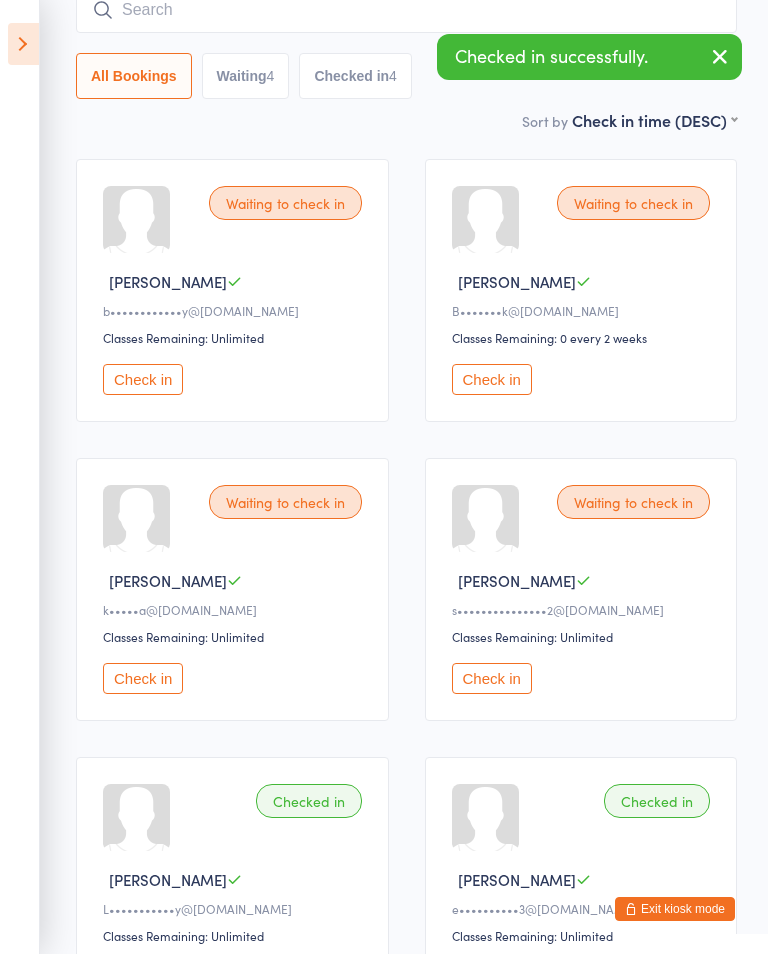 scroll, scrollTop: 171, scrollLeft: 0, axis: vertical 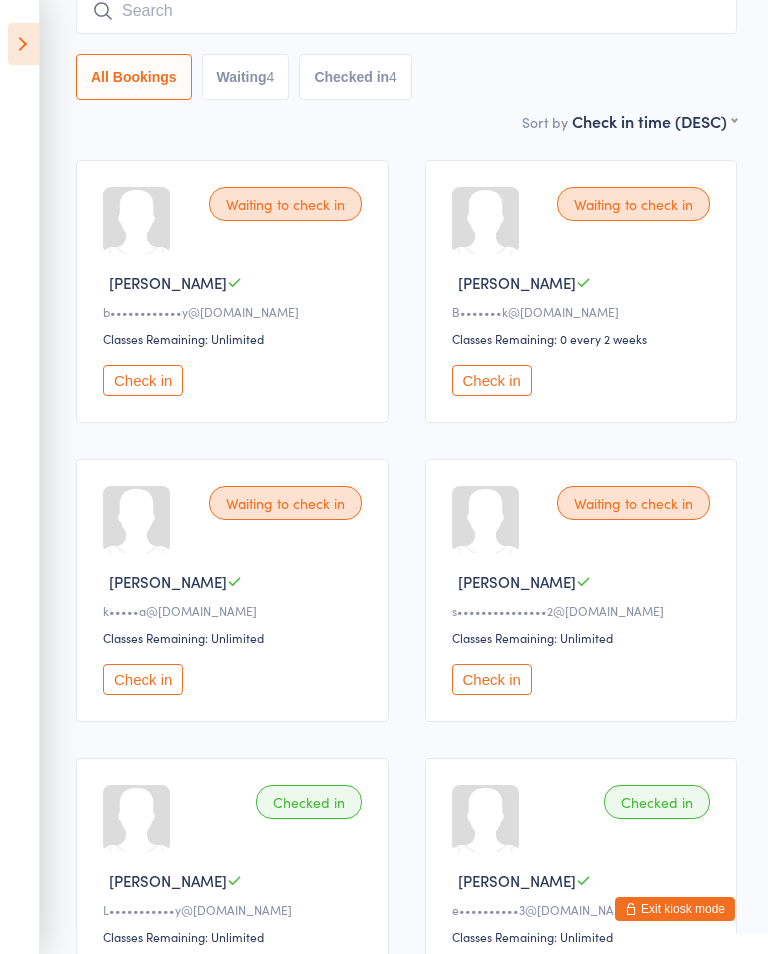 click on "Check in" at bounding box center (492, 679) 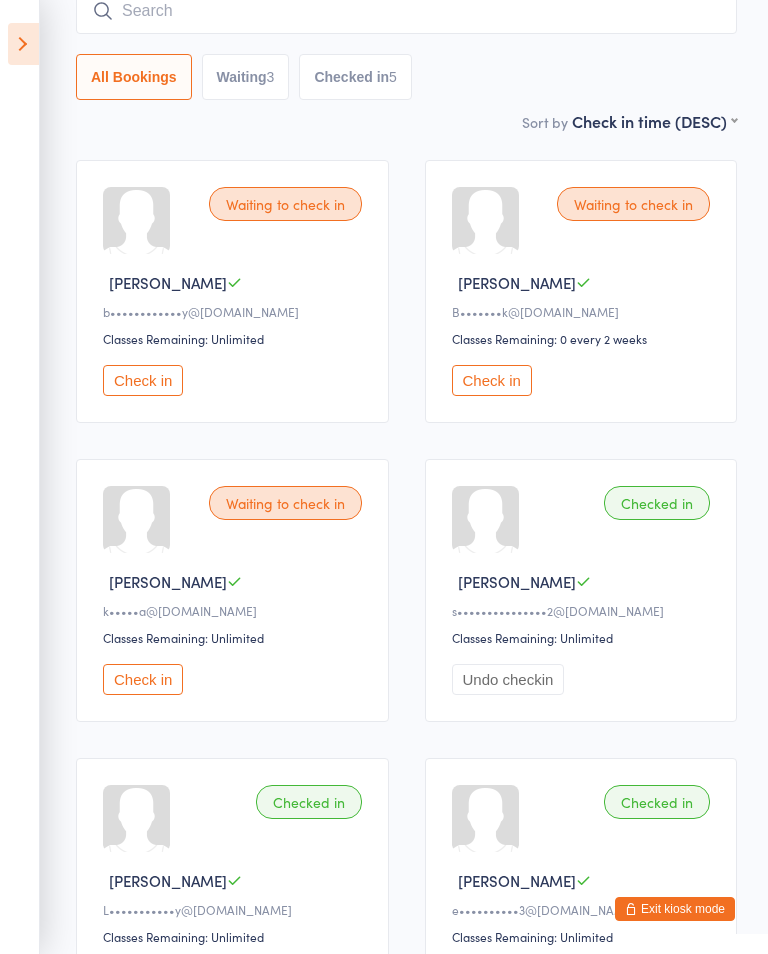 click on "Check in" at bounding box center (143, 380) 